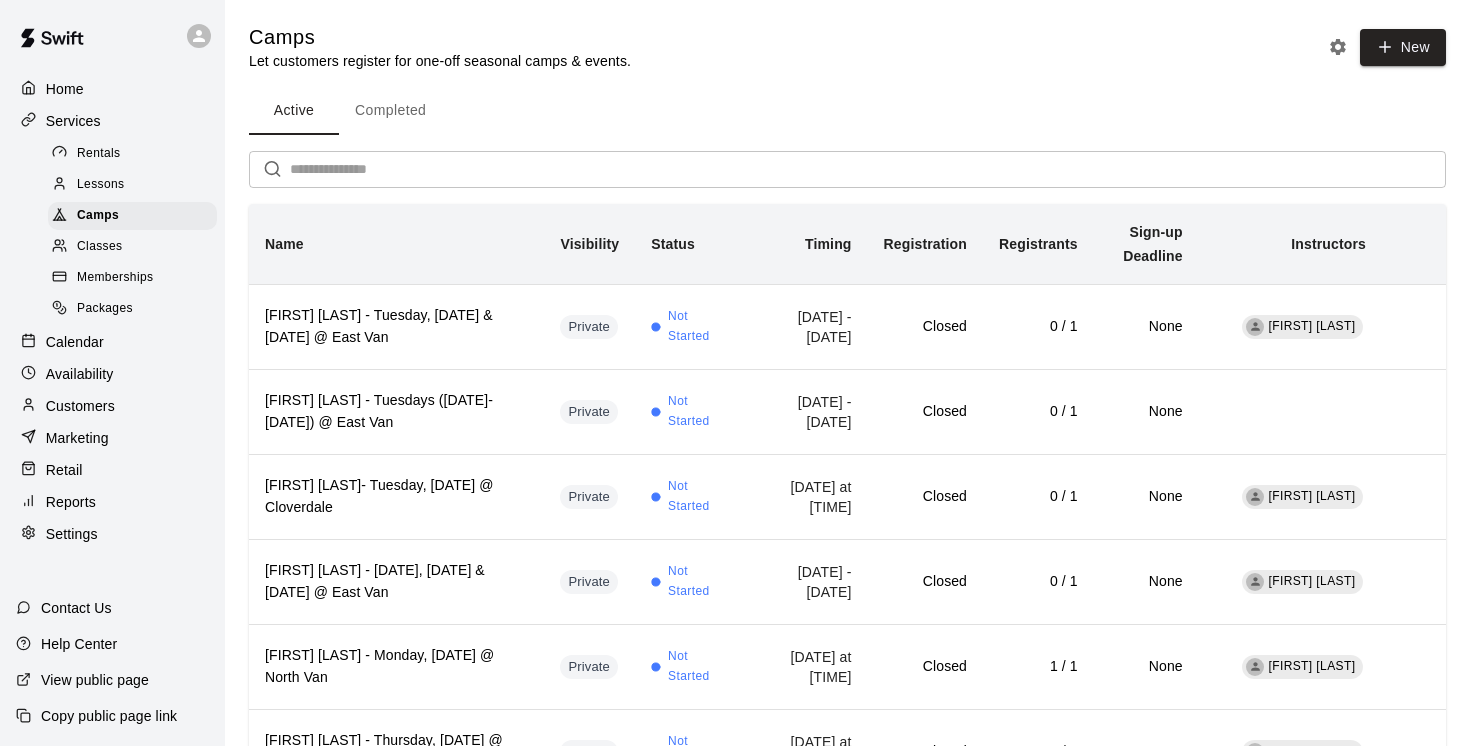scroll, scrollTop: 0, scrollLeft: 0, axis: both 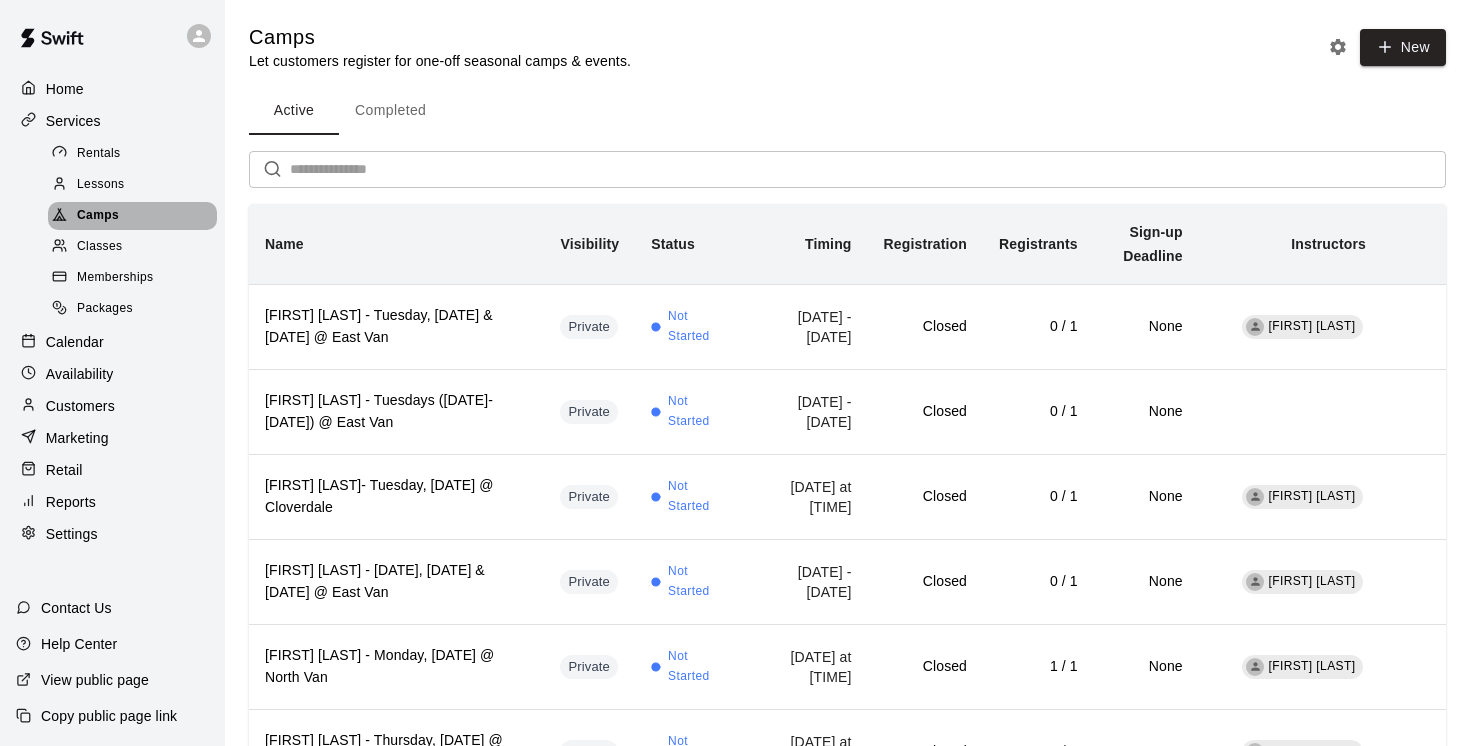 click on "Camps" at bounding box center [98, 216] 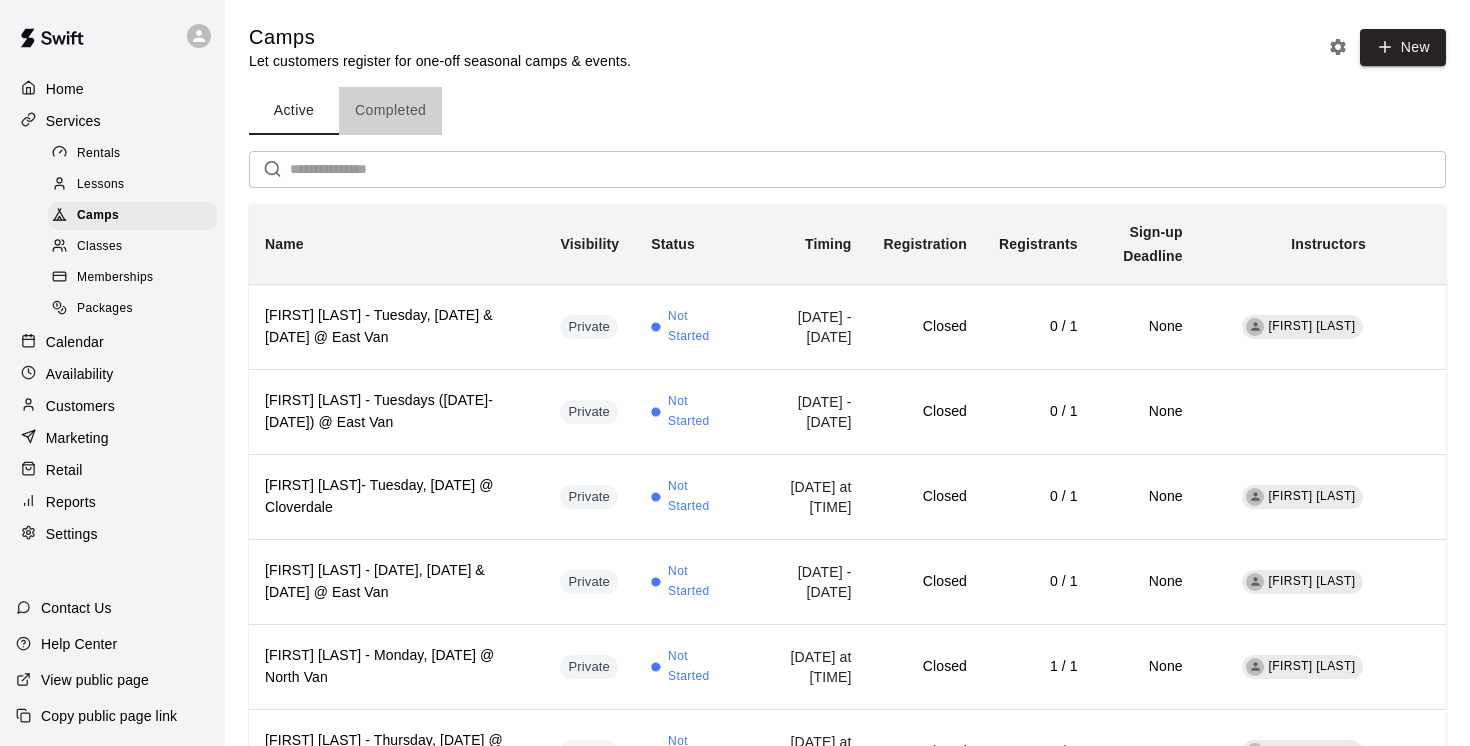 click on "Completed" at bounding box center (390, 111) 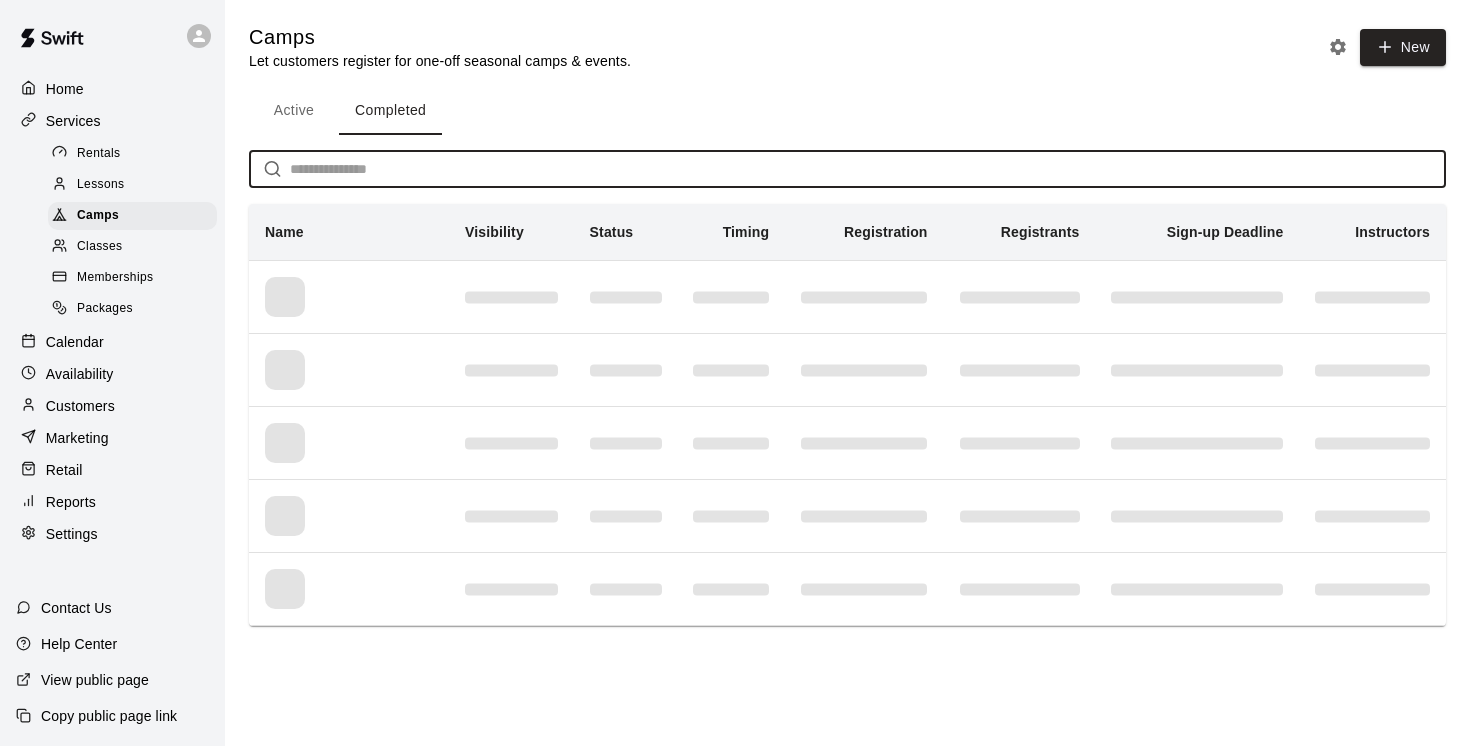 click at bounding box center (868, 169) 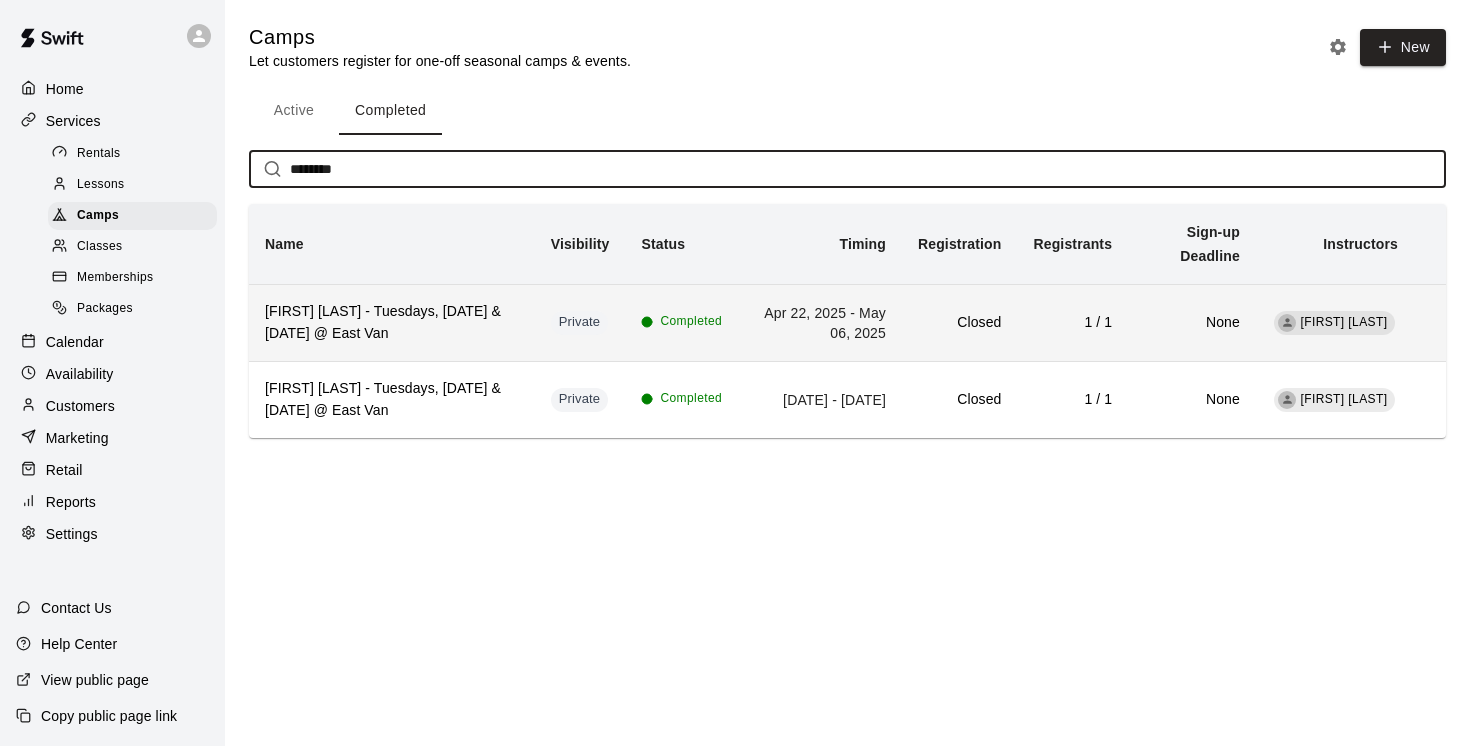 type on "********" 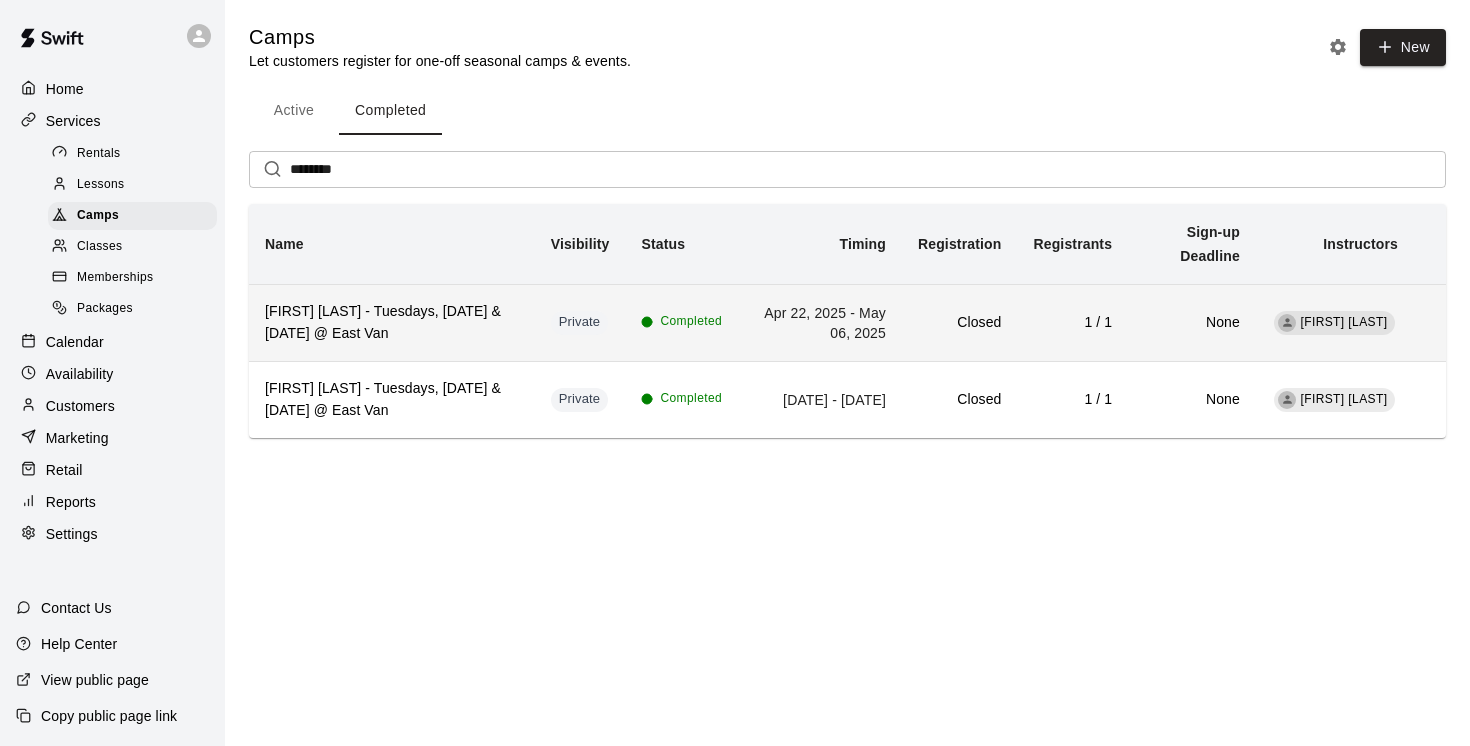 click on "[FIRST] [LAST] - Tuesdays, [DATE] & [DATE] @ East Van" at bounding box center (392, 323) 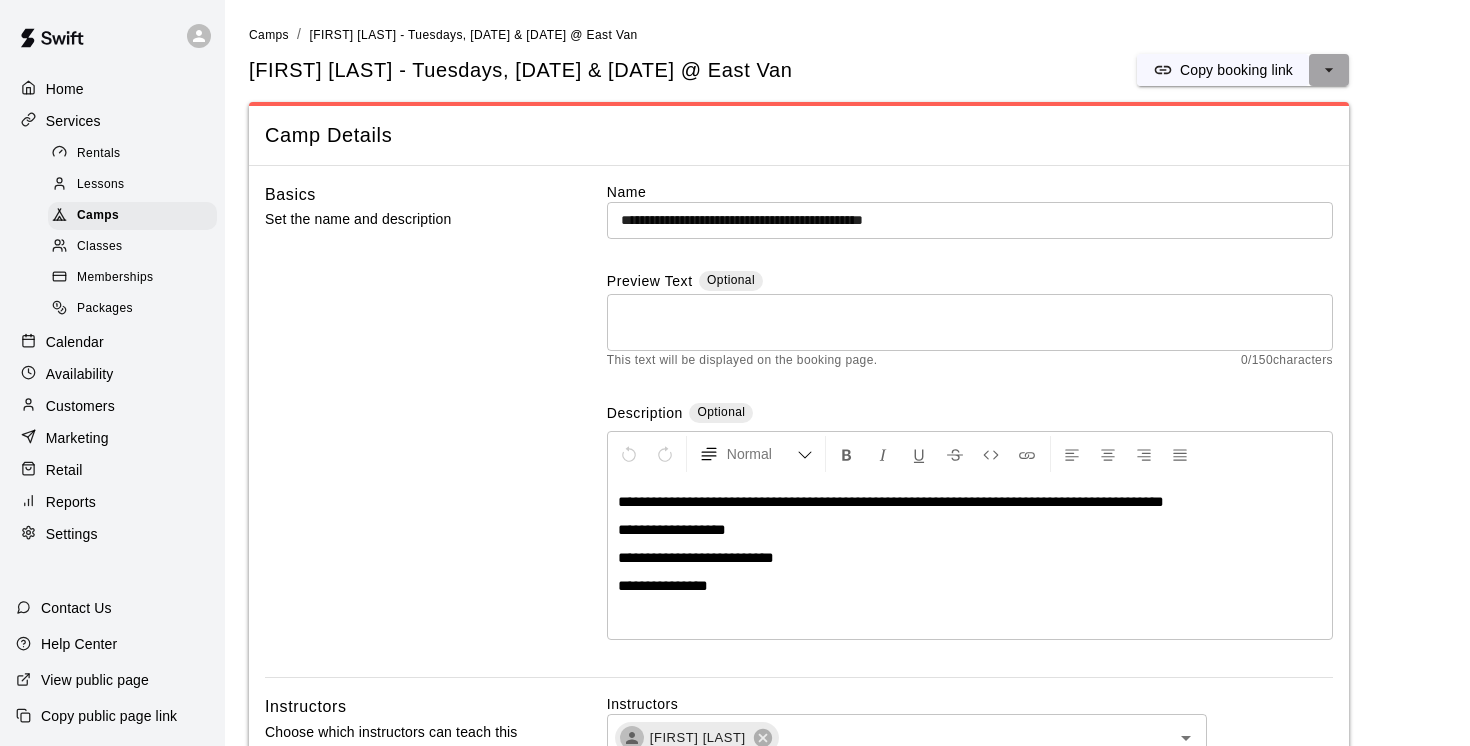 click 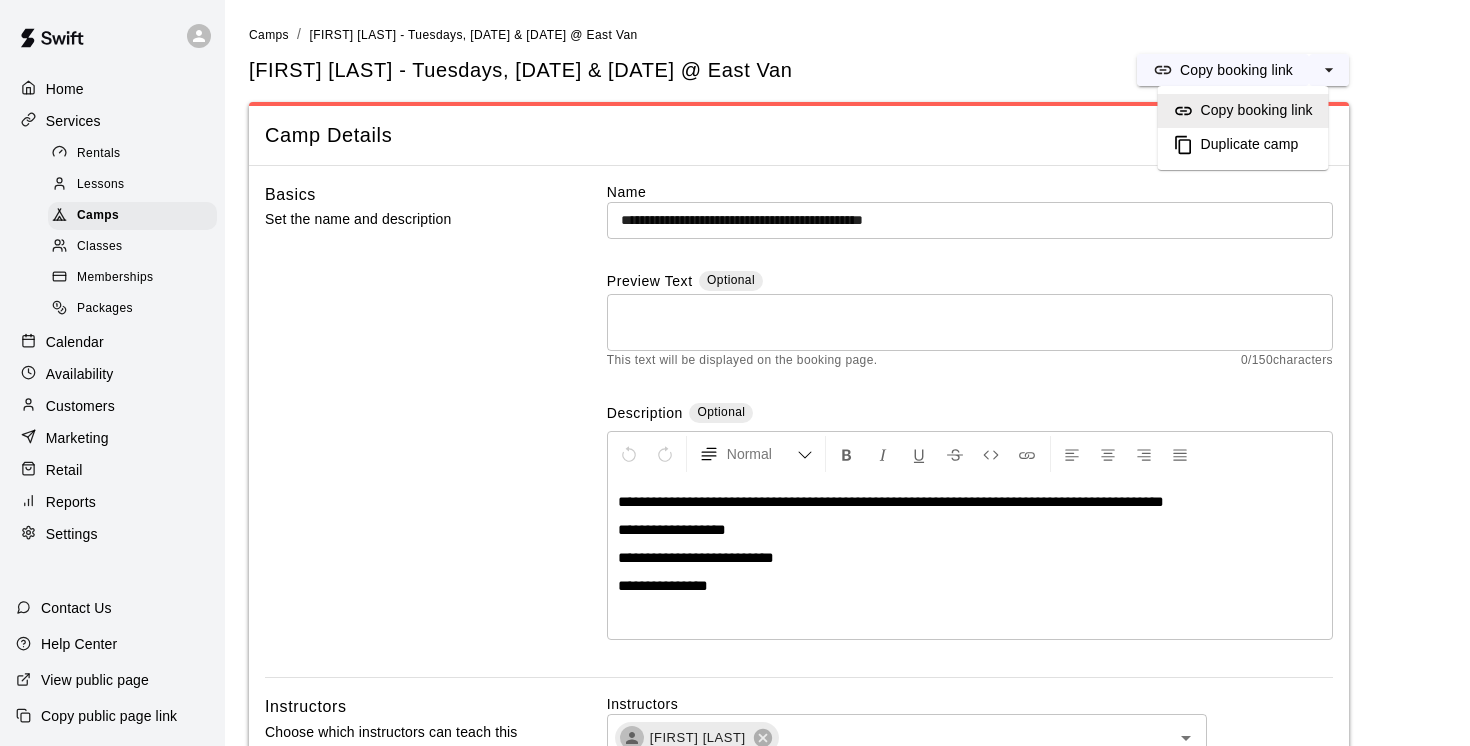click on "Duplicate camp" at bounding box center [1250, 145] 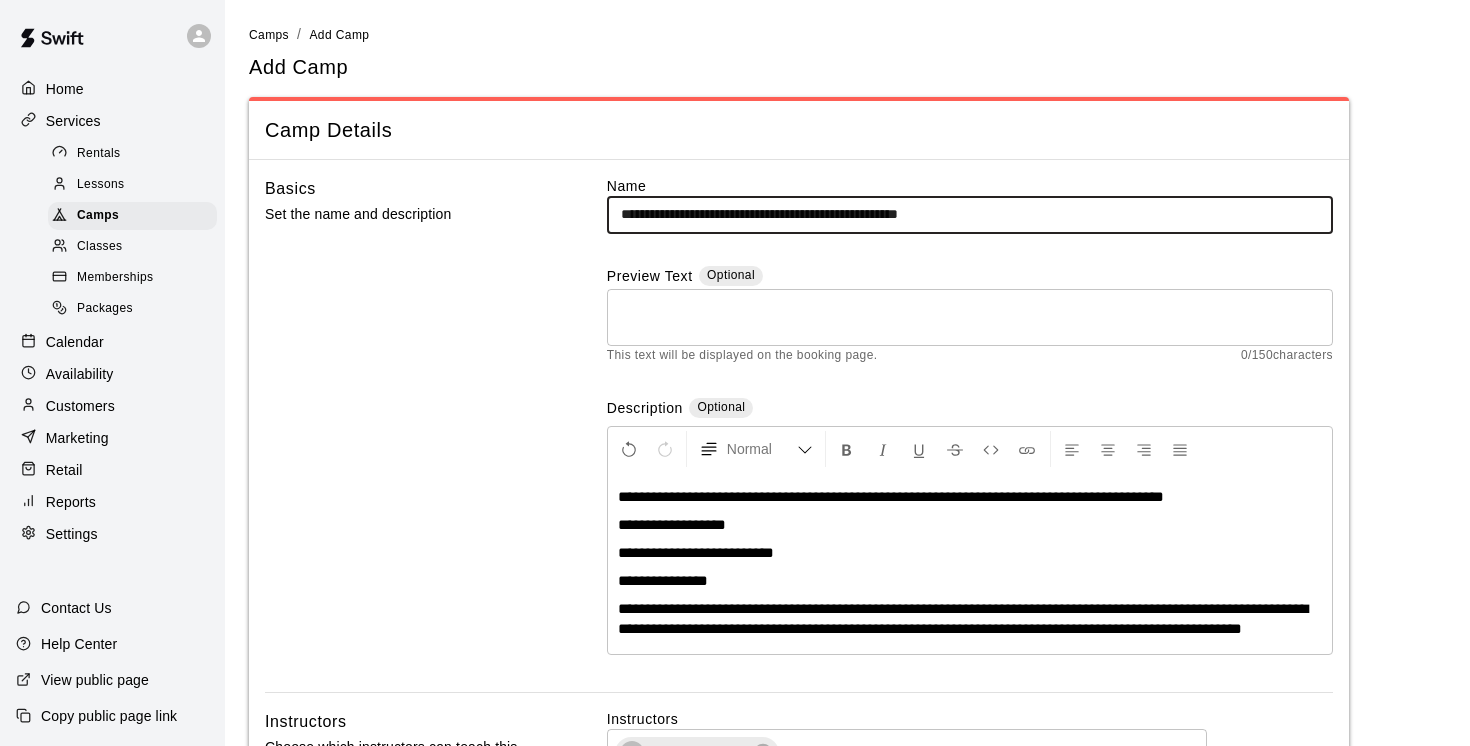 click on "**********" at bounding box center (970, 214) 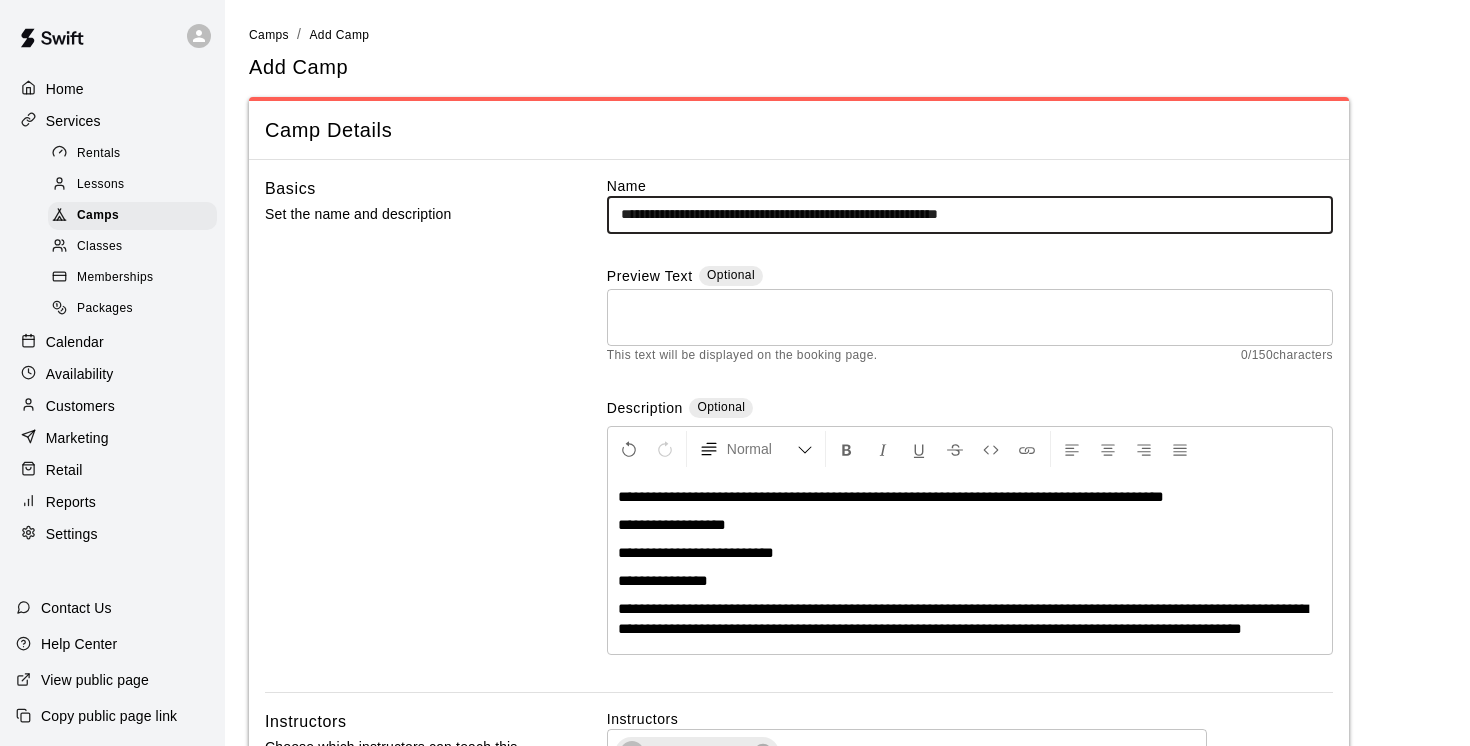 drag, startPoint x: 938, startPoint y: 213, endPoint x: 830, endPoint y: 213, distance: 108 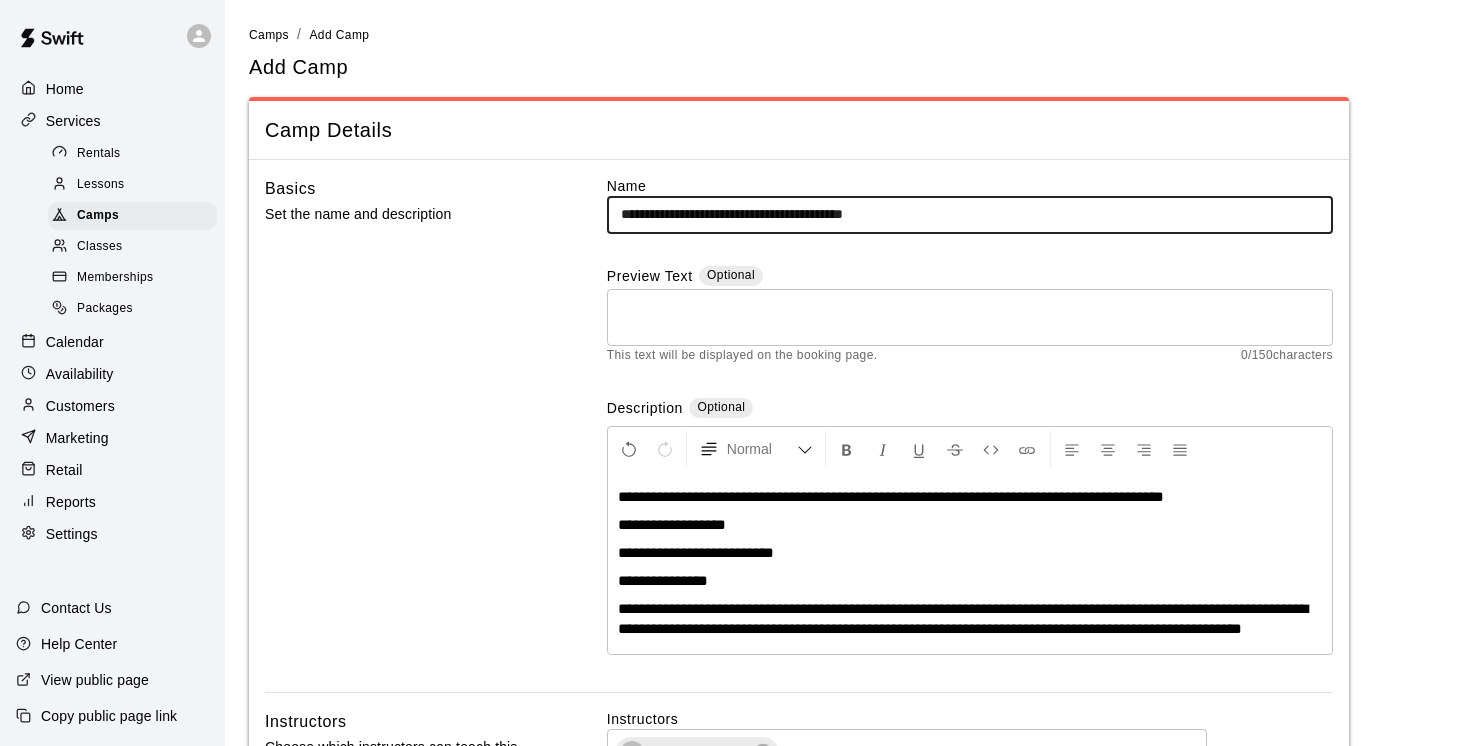 click on "**********" at bounding box center [970, 214] 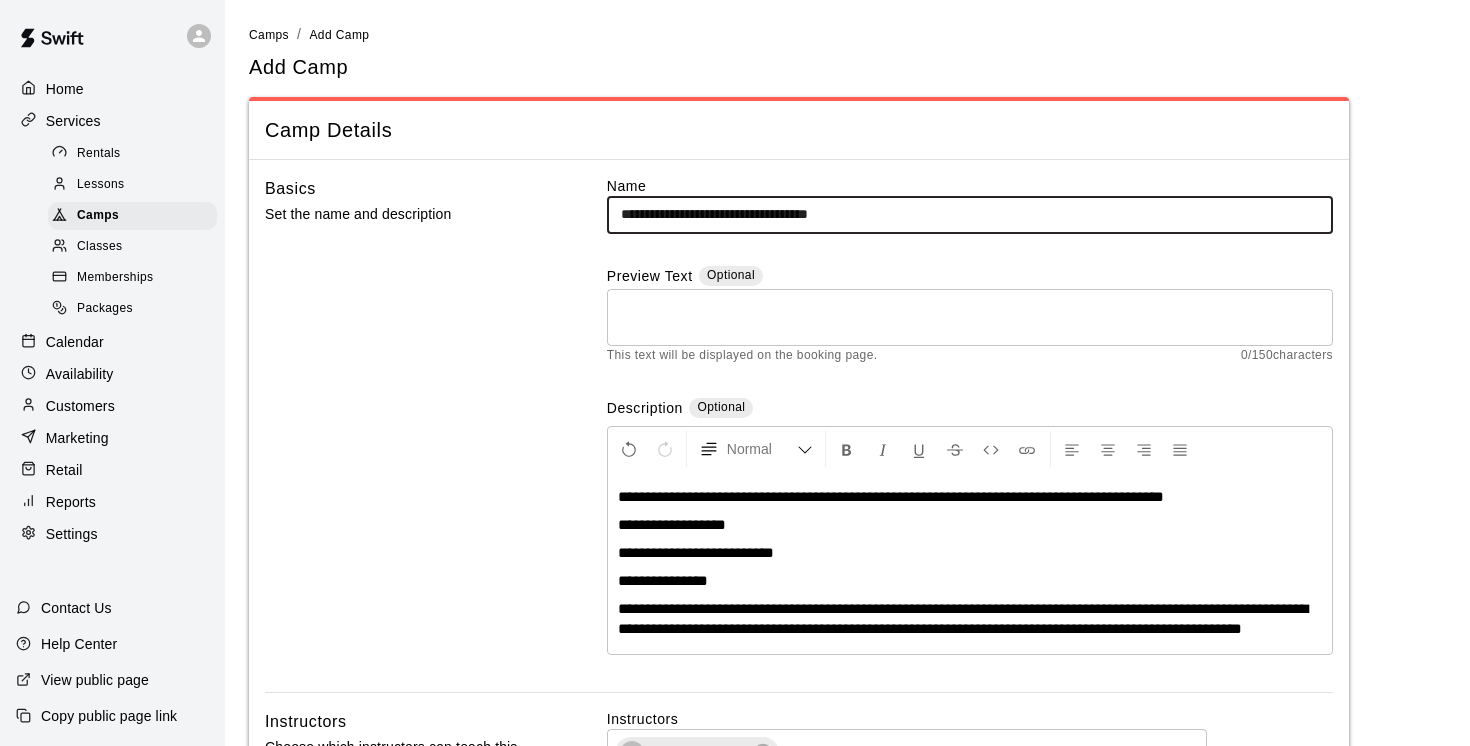 type on "**********" 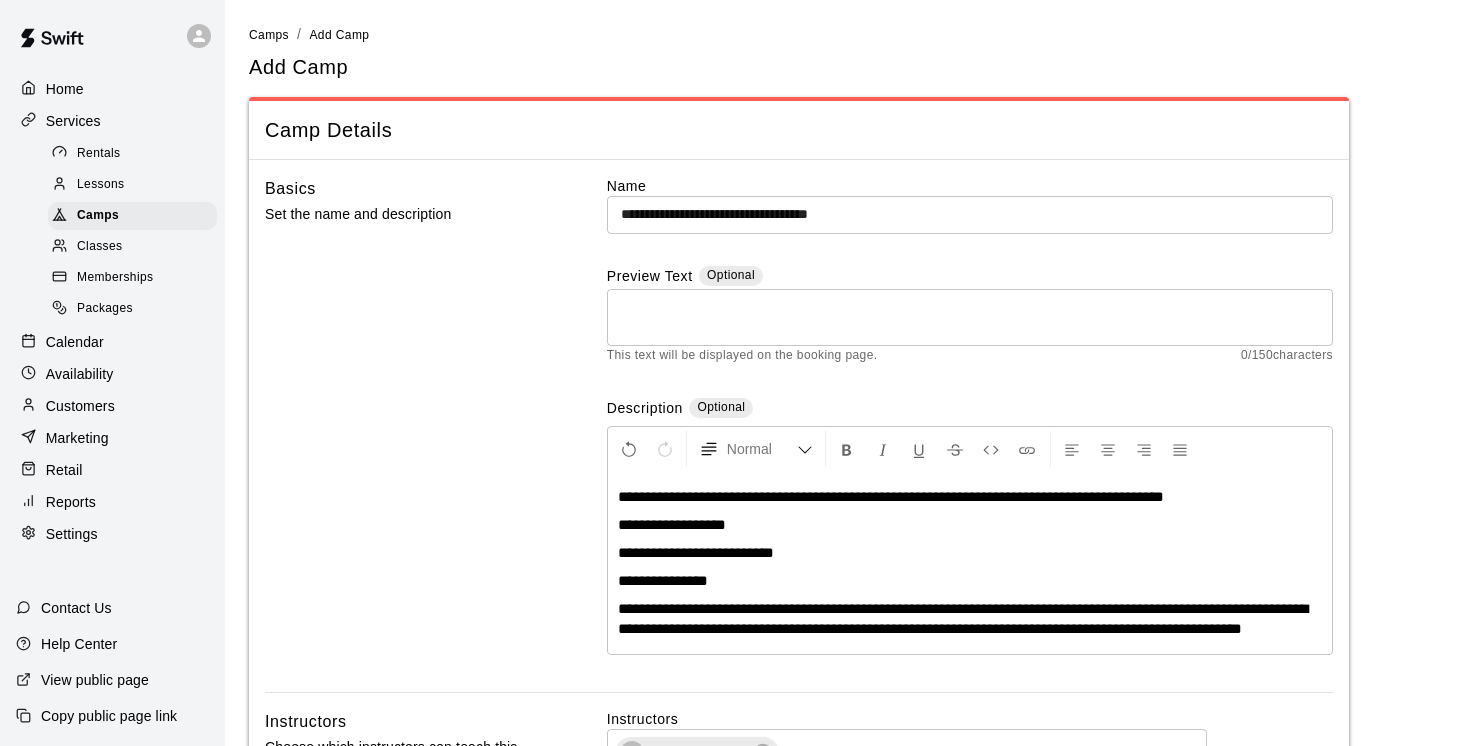 type 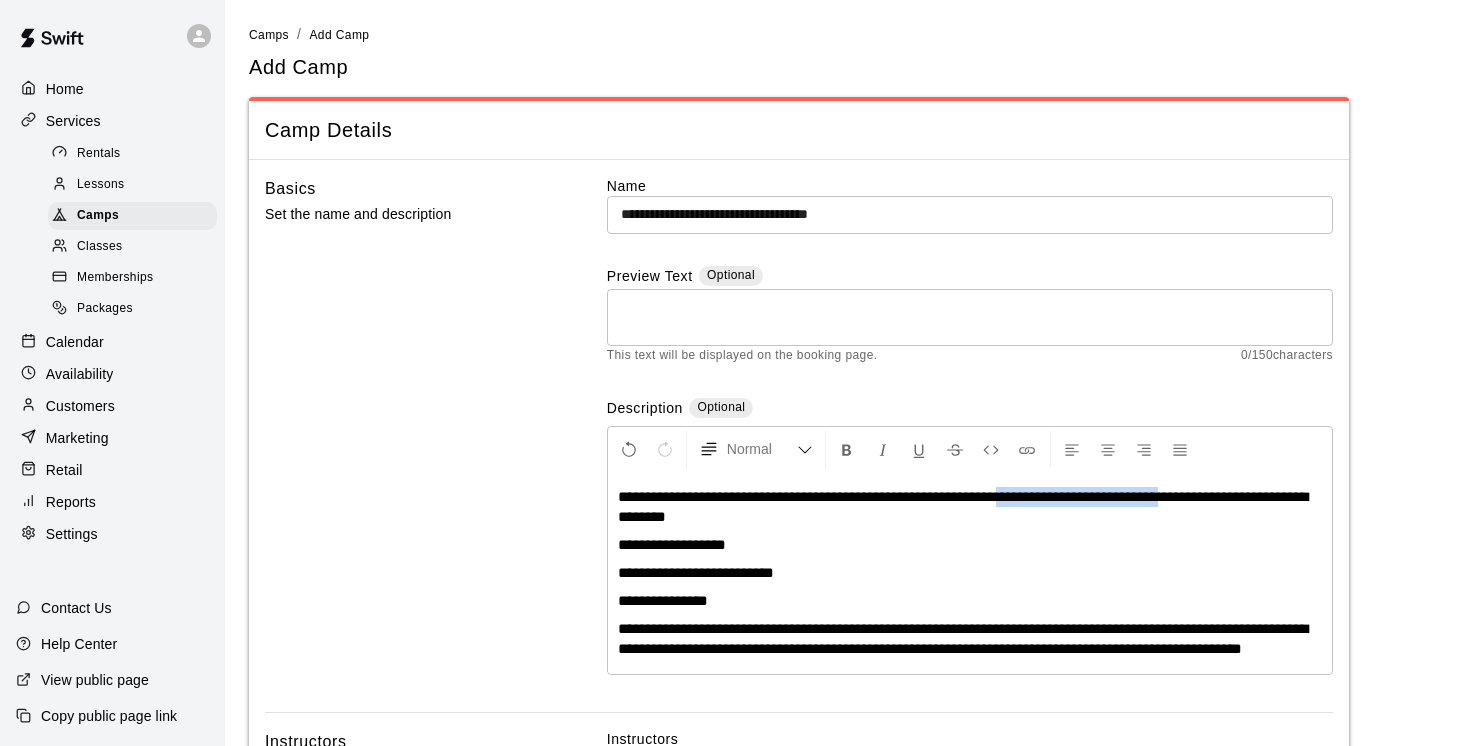 drag, startPoint x: 1261, startPoint y: 500, endPoint x: 1056, endPoint y: 494, distance: 205.08778 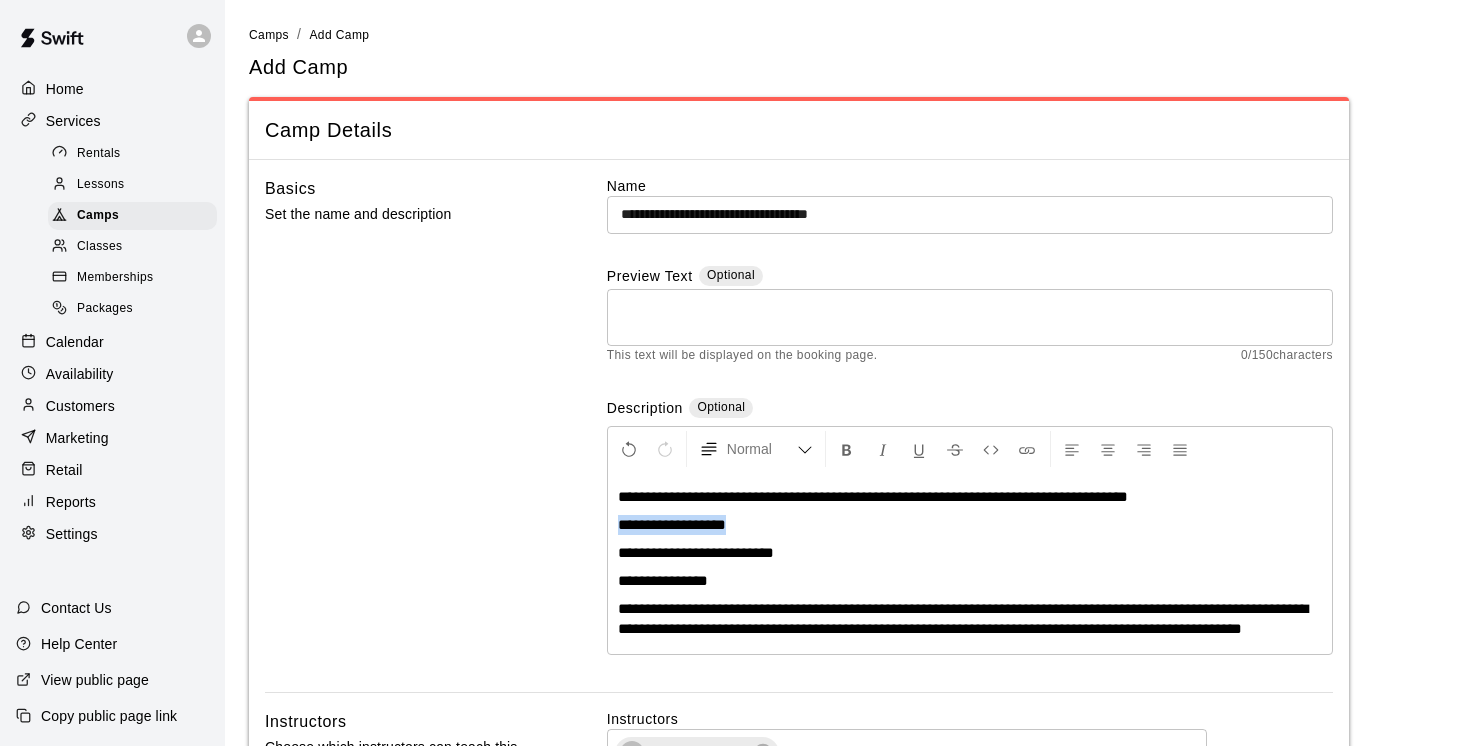 drag, startPoint x: 811, startPoint y: 523, endPoint x: 536, endPoint y: 525, distance: 275.00726 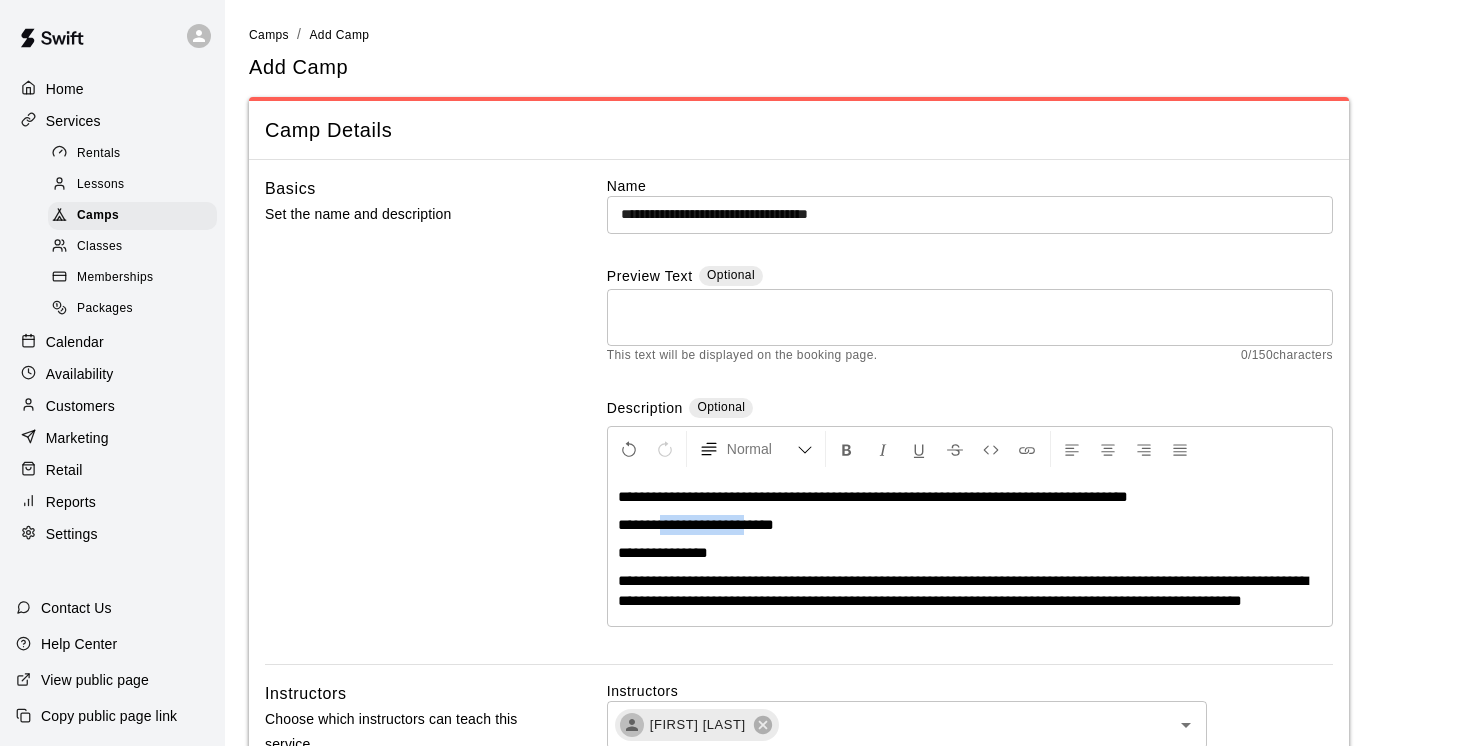 drag, startPoint x: 767, startPoint y: 525, endPoint x: 667, endPoint y: 526, distance: 100.005 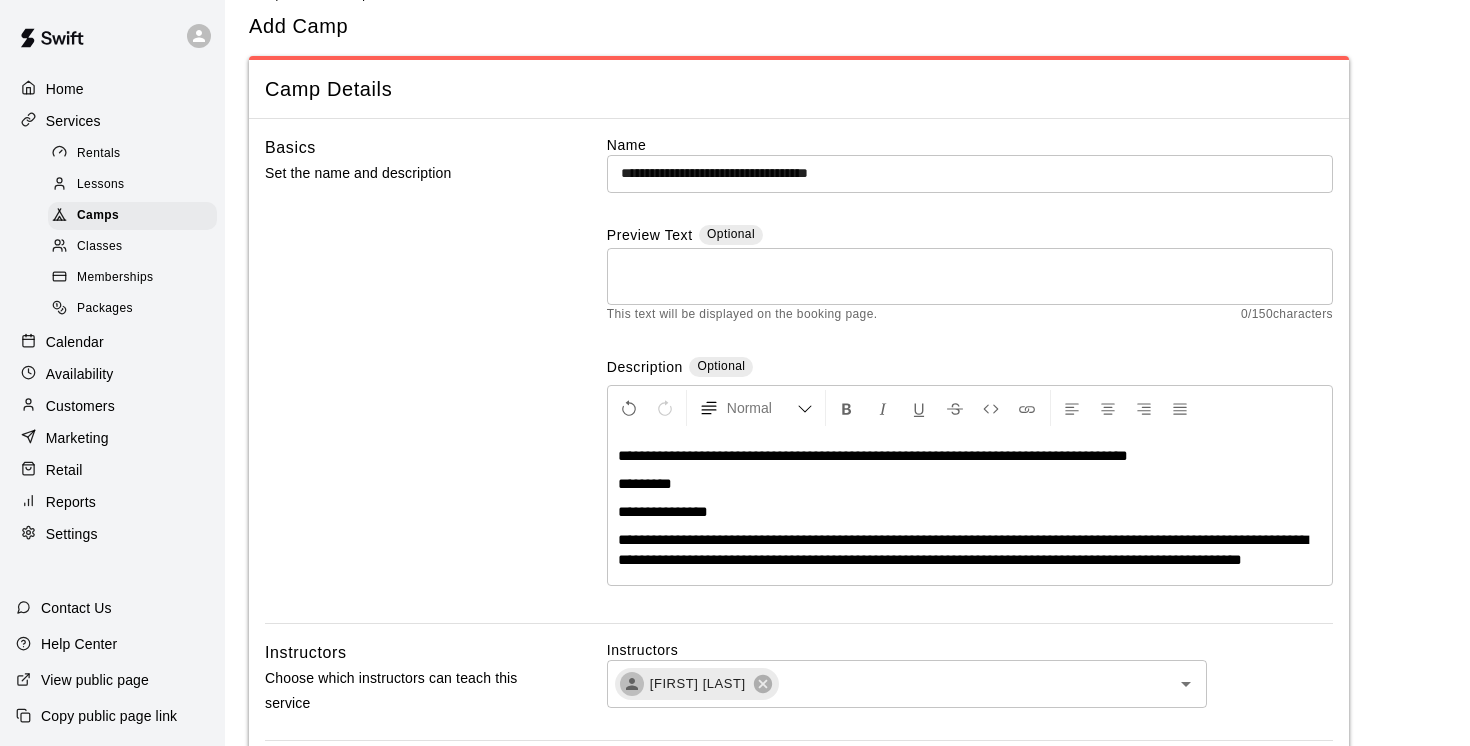 scroll, scrollTop: 44, scrollLeft: 0, axis: vertical 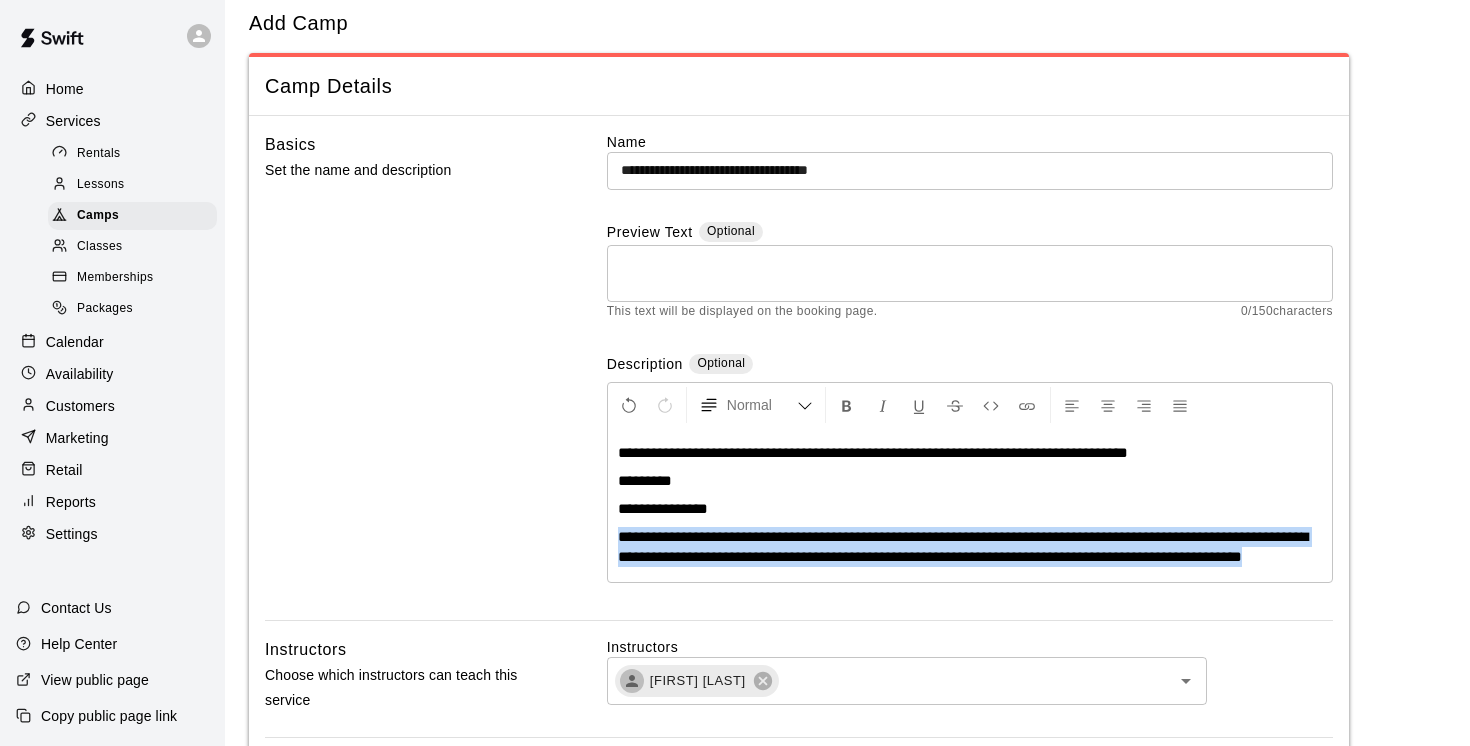 drag, startPoint x: 616, startPoint y: 535, endPoint x: 655, endPoint y: 637, distance: 109.201645 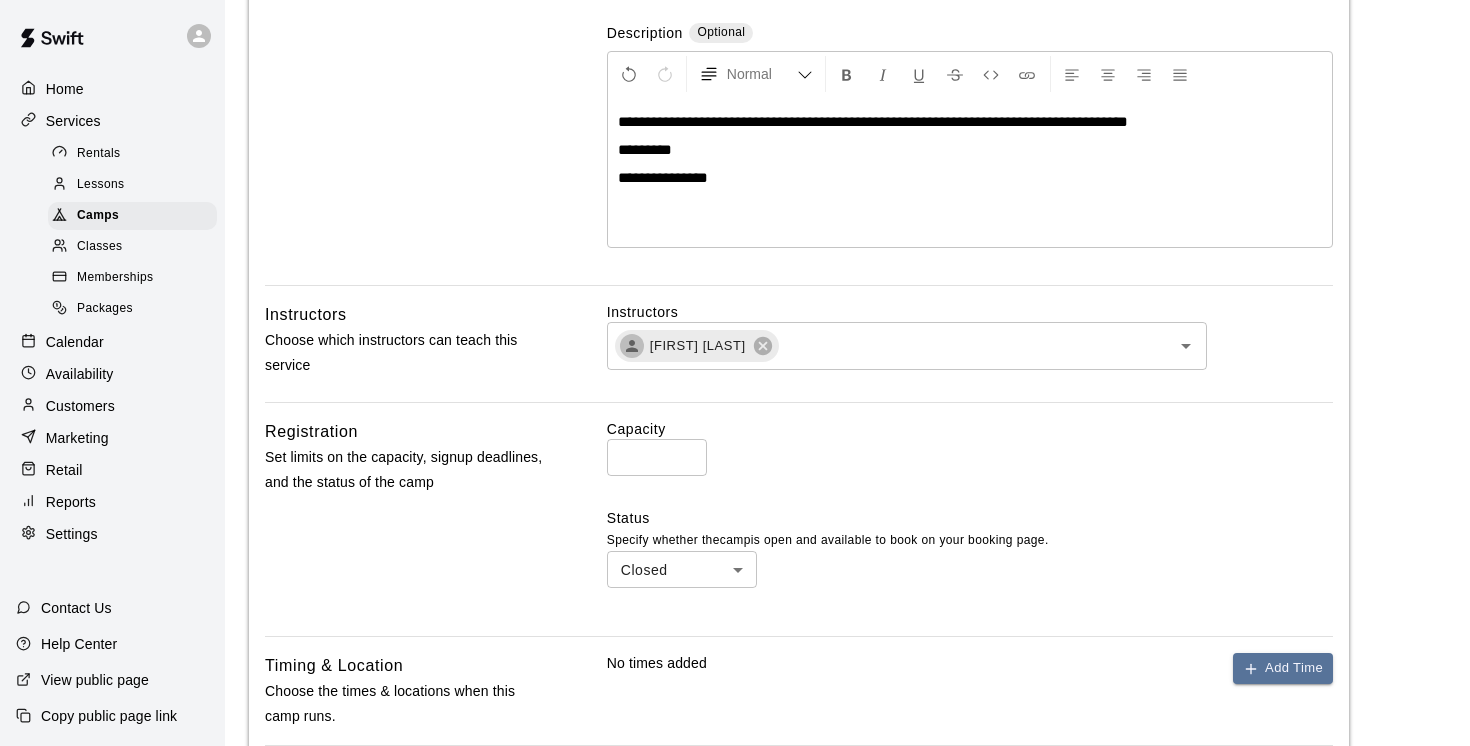 scroll, scrollTop: 403, scrollLeft: 0, axis: vertical 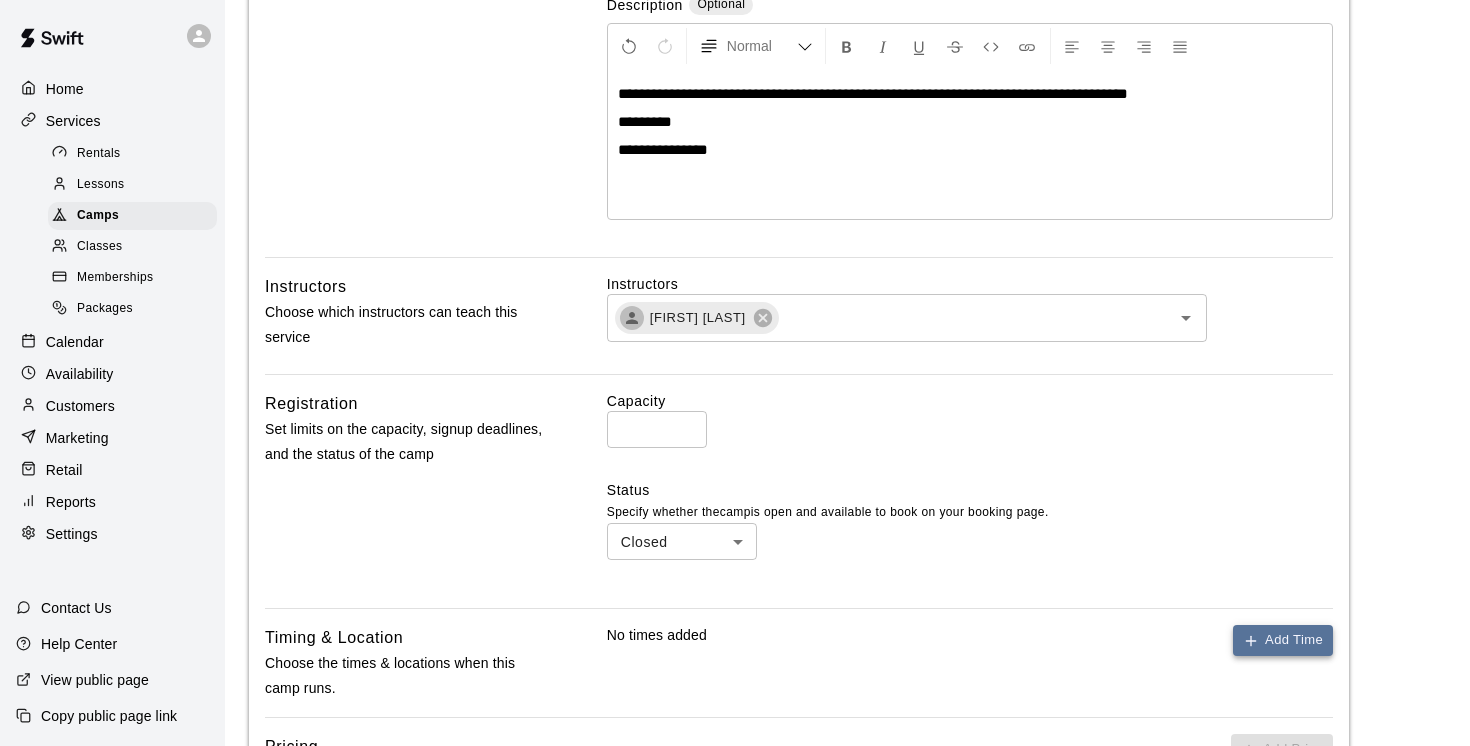 click on "Add Time" at bounding box center (1283, 640) 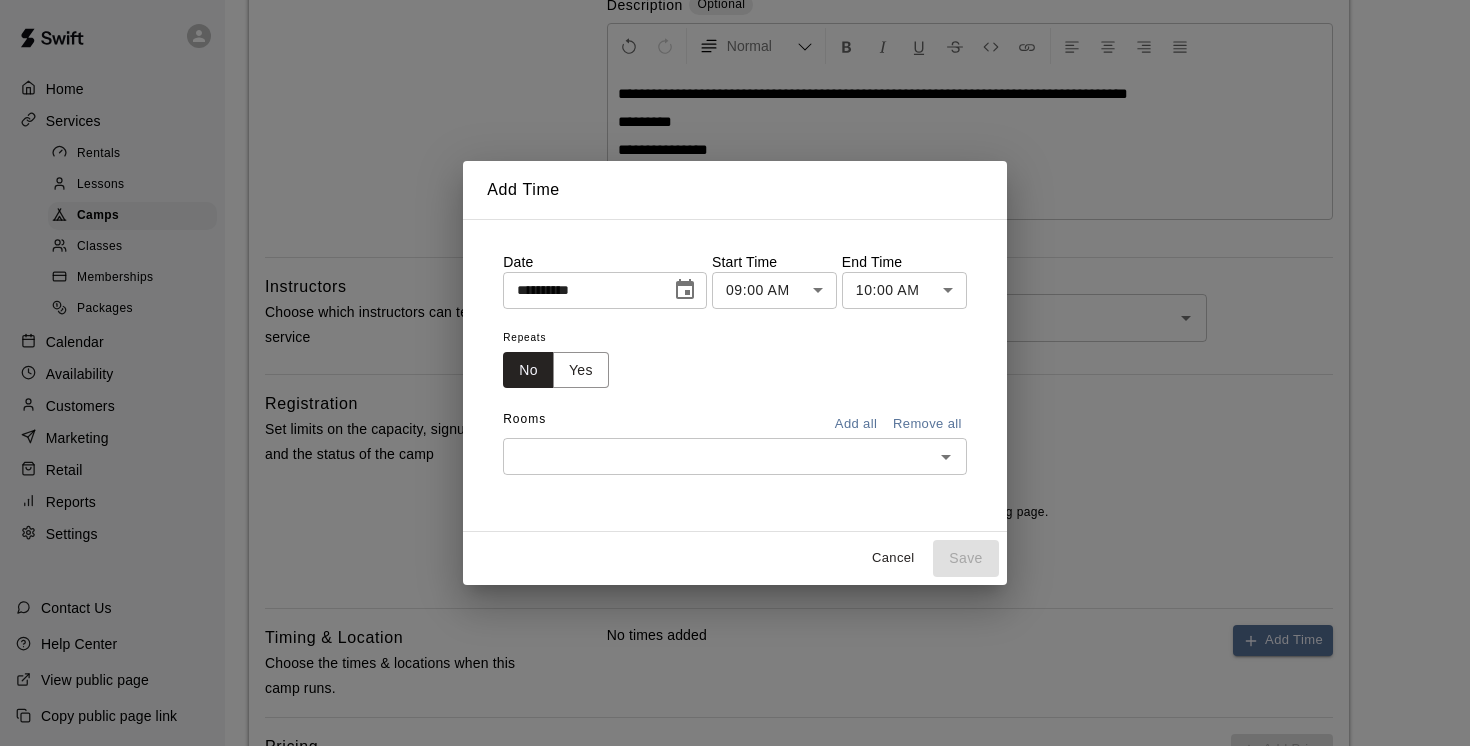click 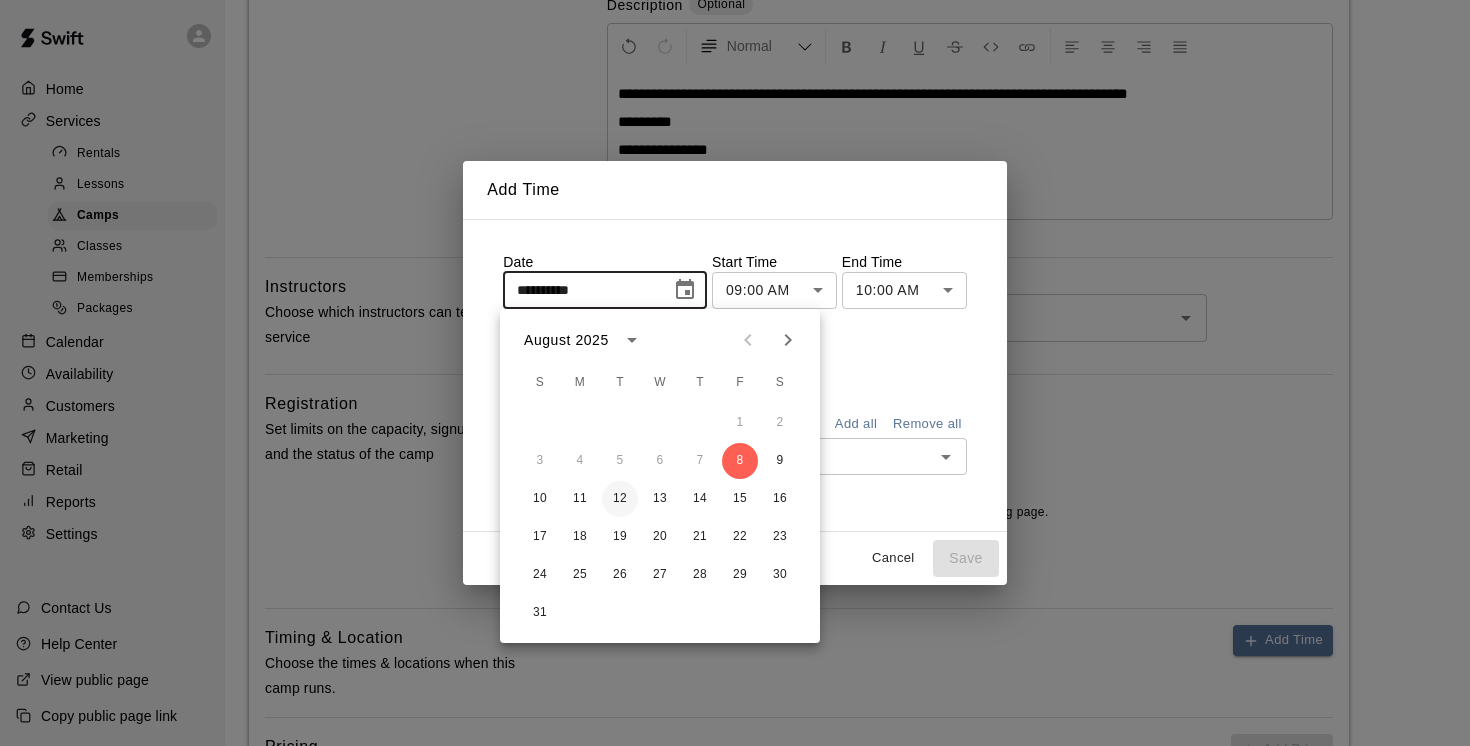 click on "12" at bounding box center [620, 499] 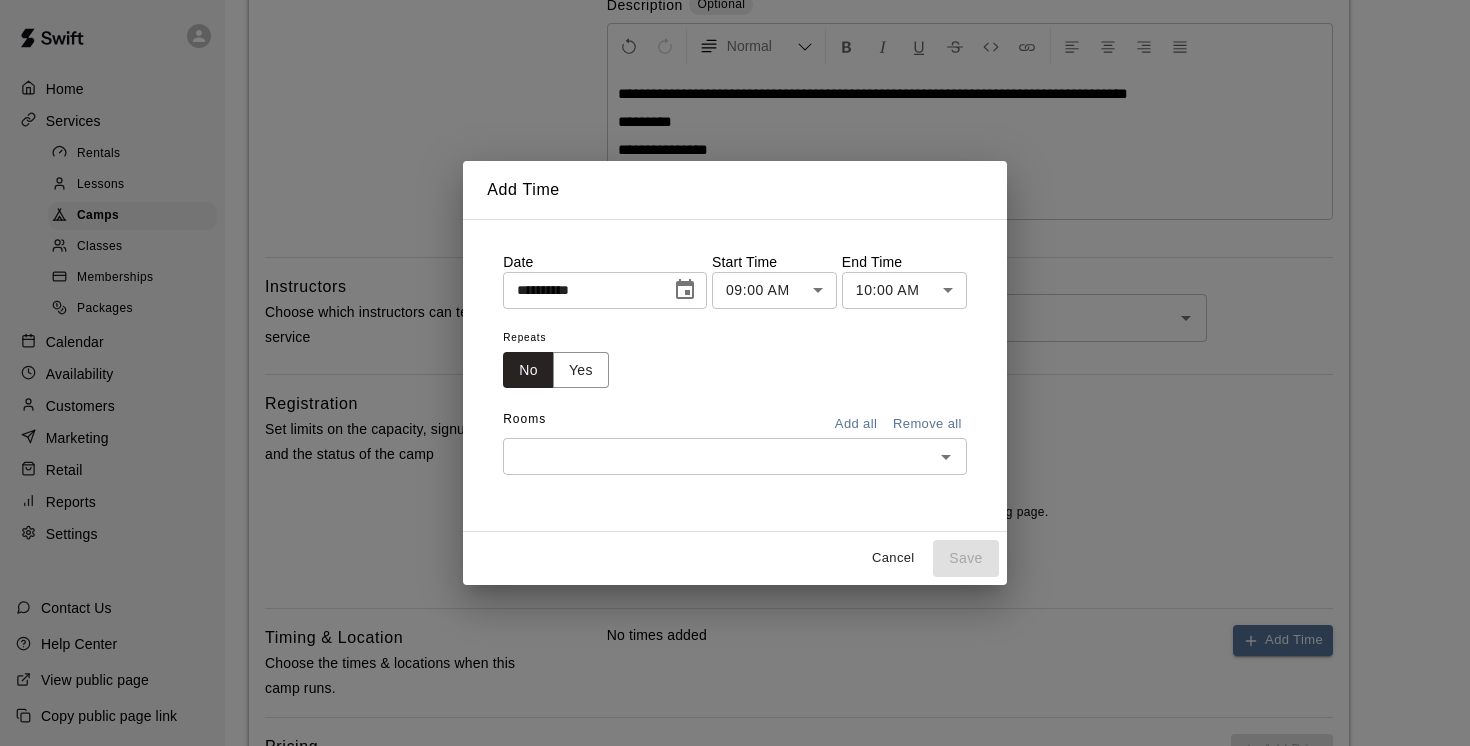 click on "Instructors [FIRST] [LAST] Registration Set limits on the capacity, signup deadlines, and the status of the camp Capacity * Status Specify whether the camp is open and available to book on your booking page. Closed ****** Timing & Location Choose the times & locations when this camp runs. No times added Add Time Pricing Choose the price that your customers will see for this service Add Price $ No" at bounding box center (735, 375) 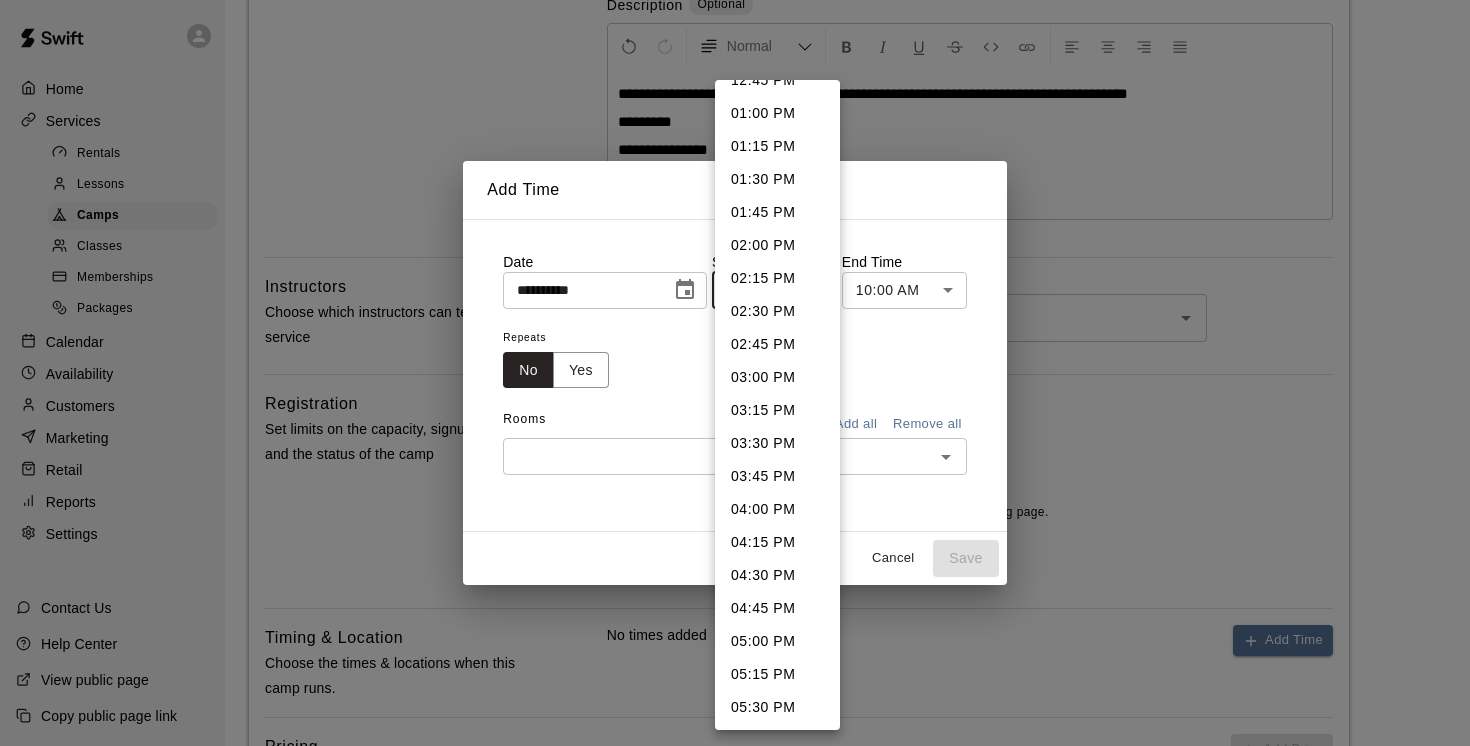 scroll, scrollTop: 1710, scrollLeft: 0, axis: vertical 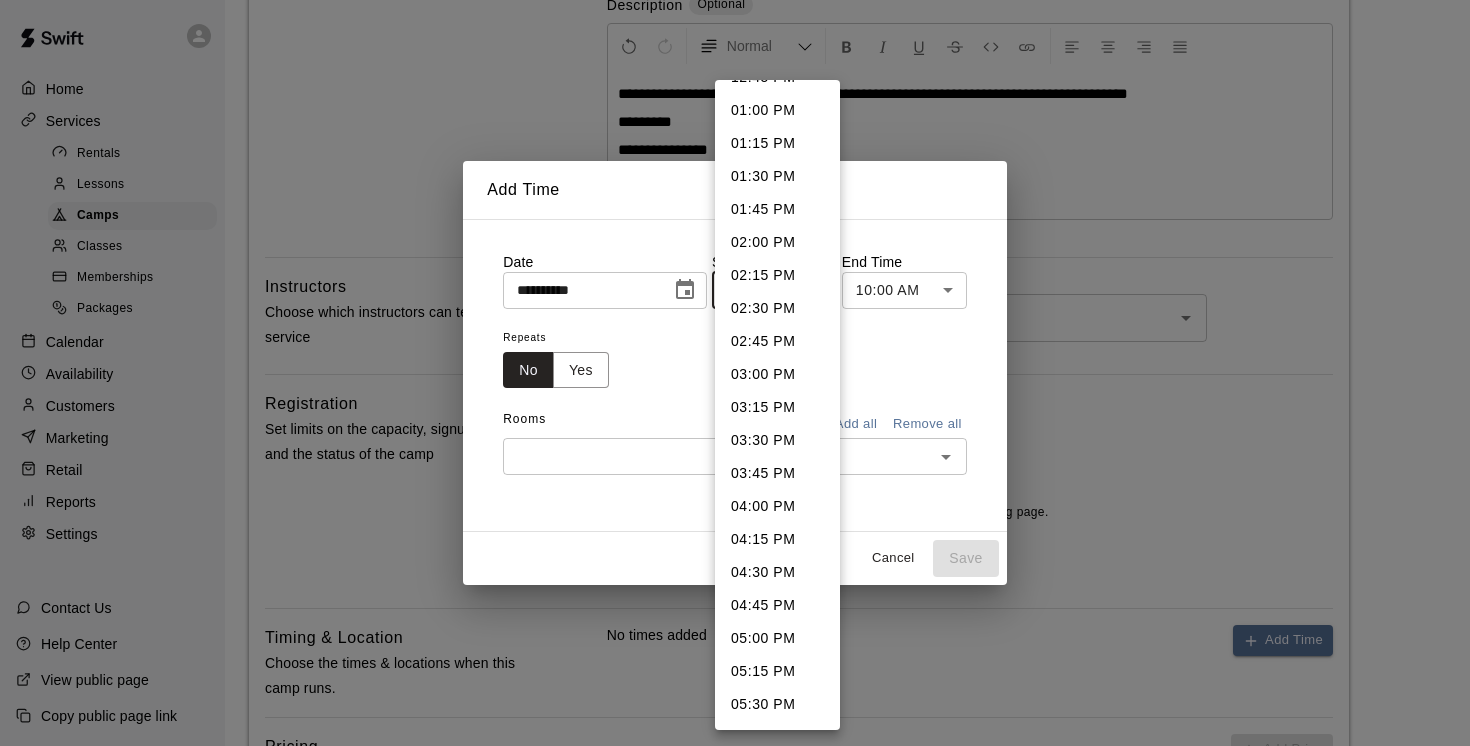 click on "04:30 PM" at bounding box center (777, 572) 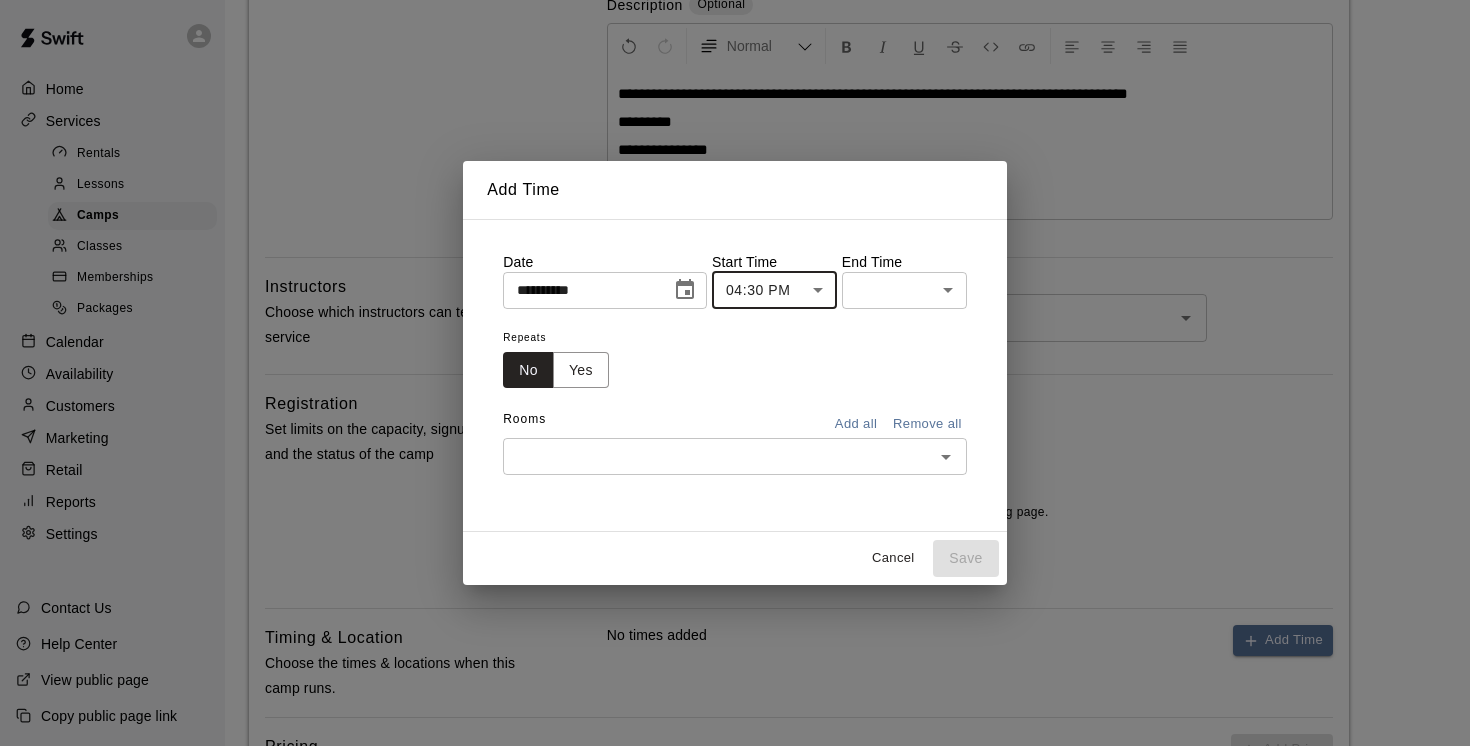 click on "Instructors [FIRST] [LAST] Registration Set limits on the capacity, signup deadlines, and the status of the camp Capacity * Status Specify whether the camp is open and available to book on your booking page. Closed ****** Timing & Location Choose the times & locations when this camp runs. No times added Add Time Pricing Choose the price that your customers will see for this service Add Price $ No" at bounding box center (735, 375) 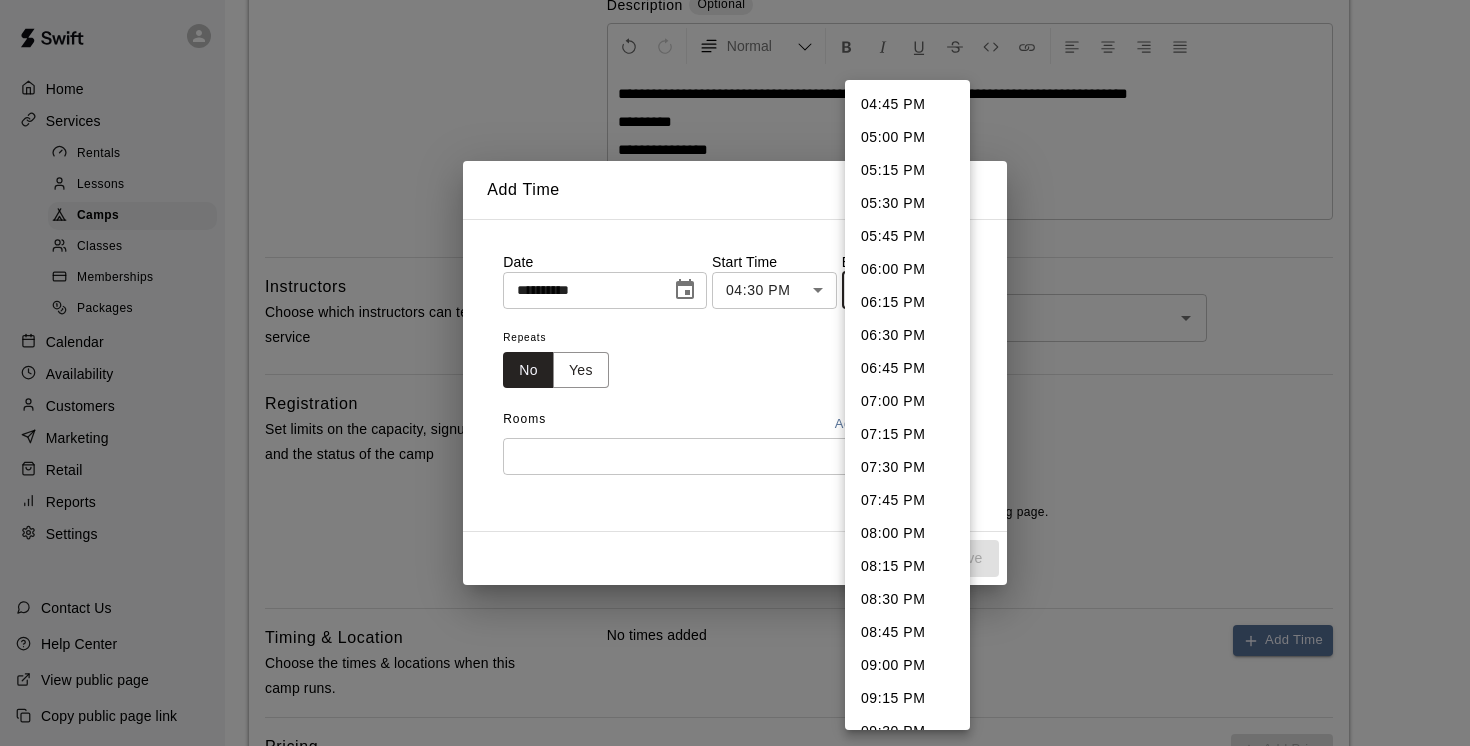 click on "05:30 PM" at bounding box center [907, 203] 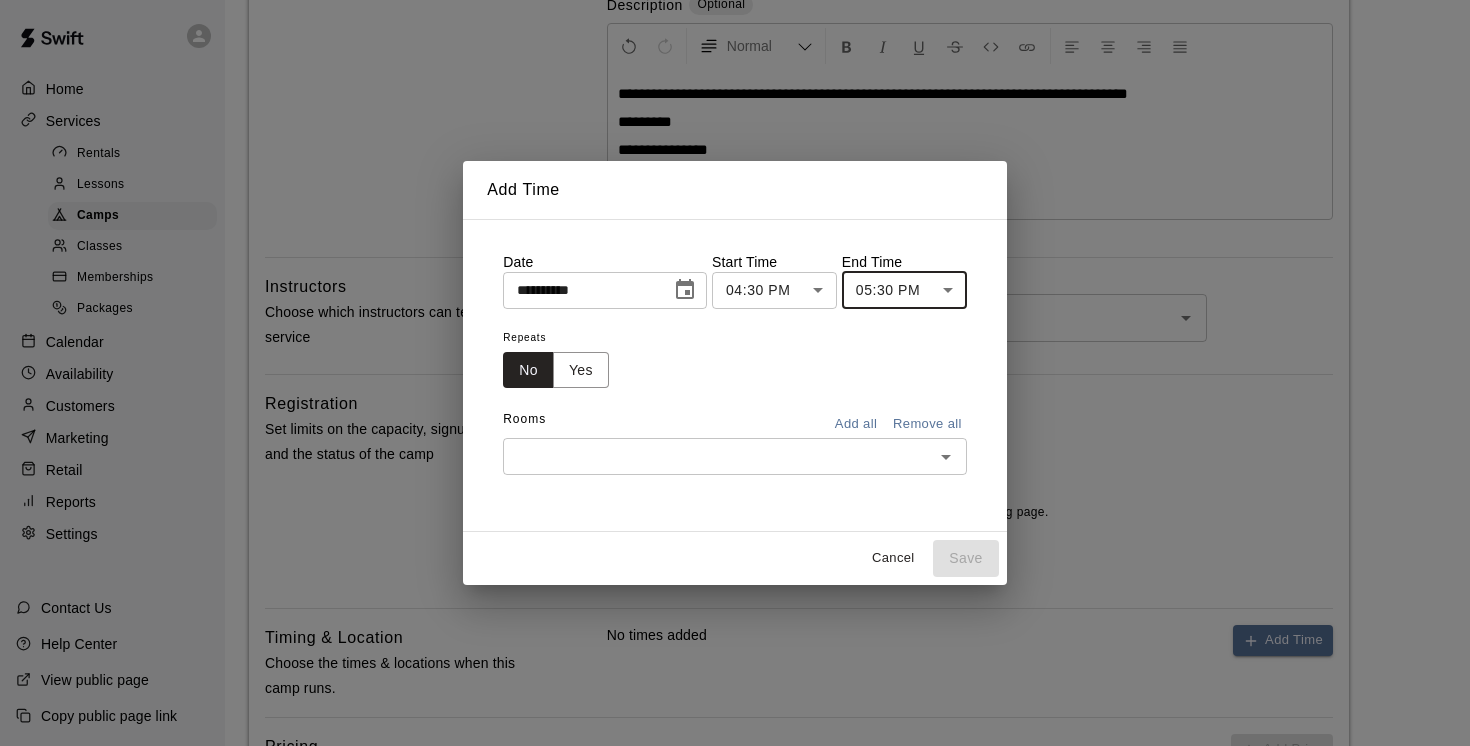 click at bounding box center [718, 456] 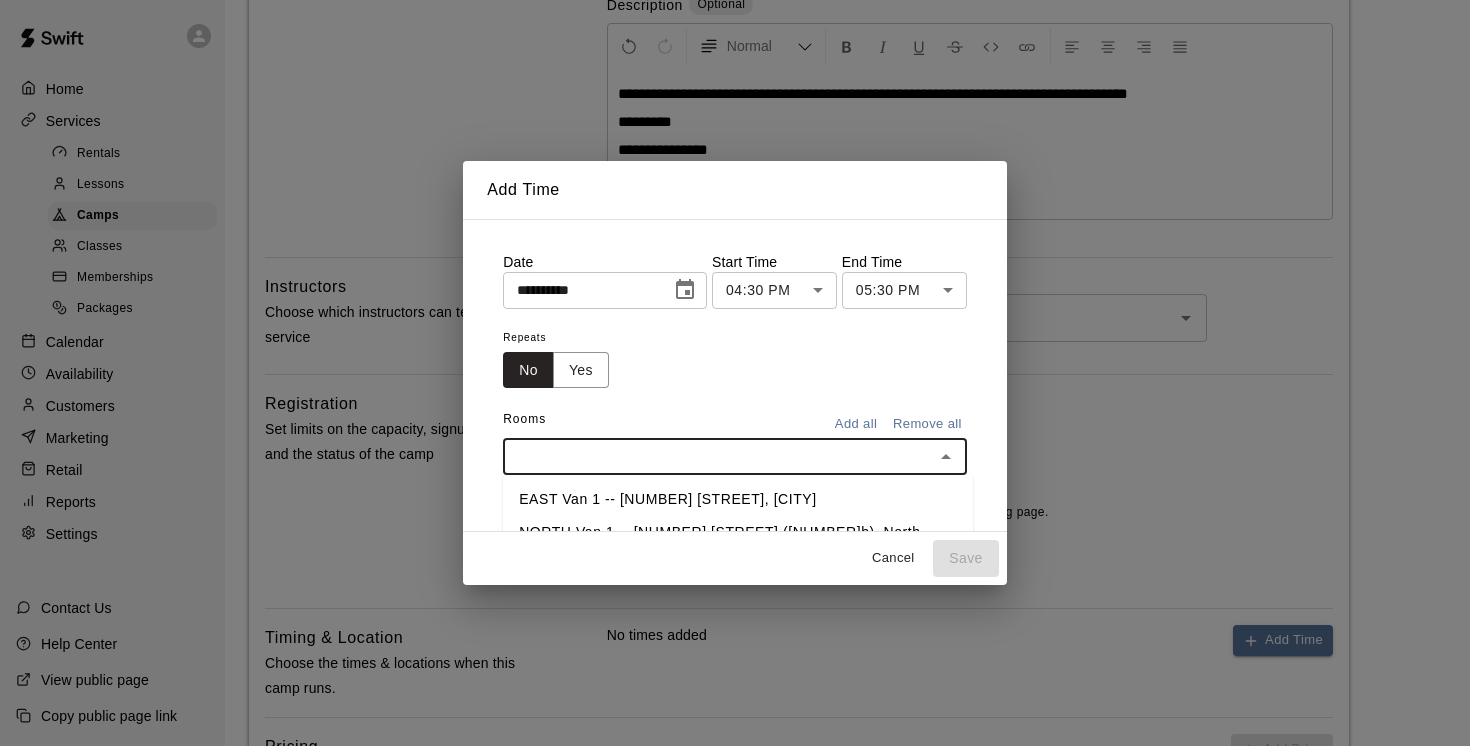 click on "EAST Van 1 -- [NUMBER] [STREET], [CITY]" at bounding box center [738, 499] 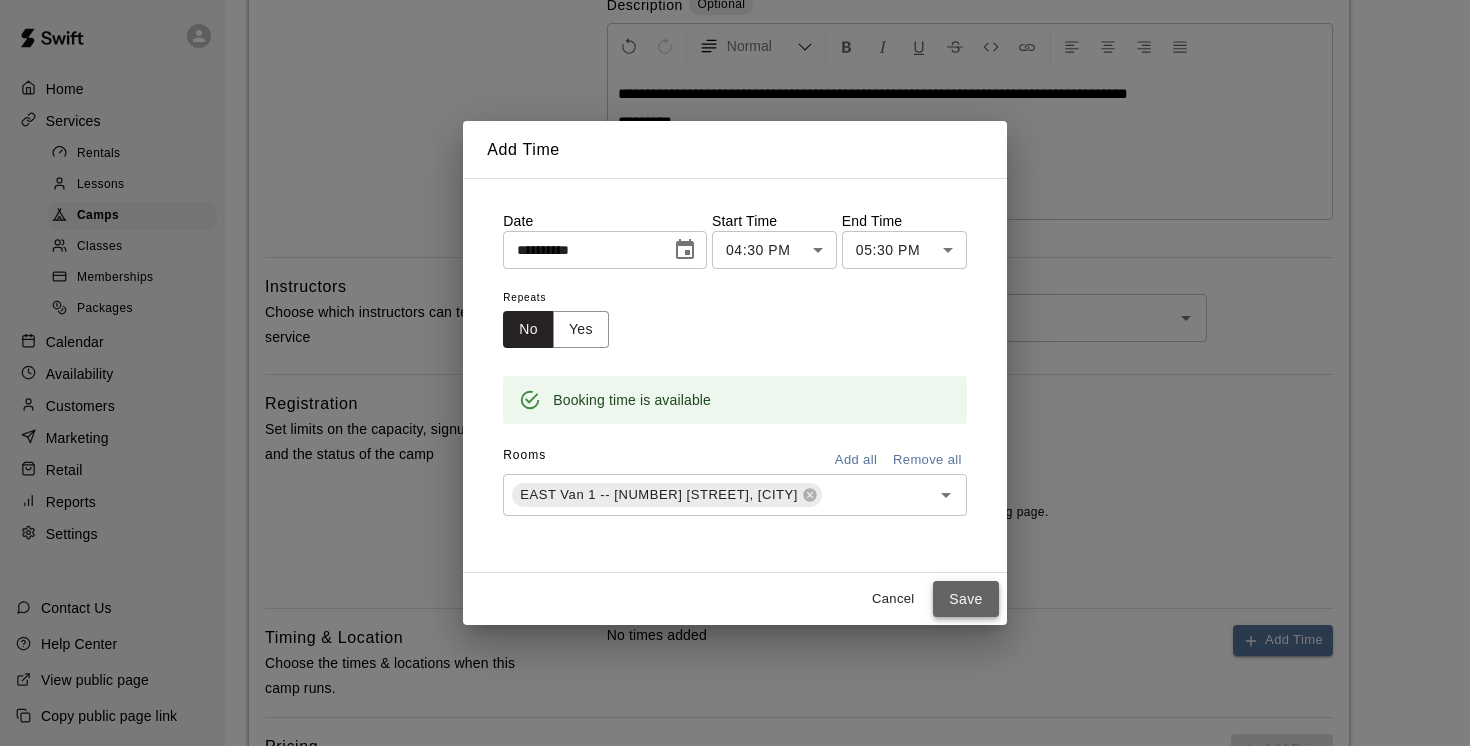click on "Save" at bounding box center (966, 599) 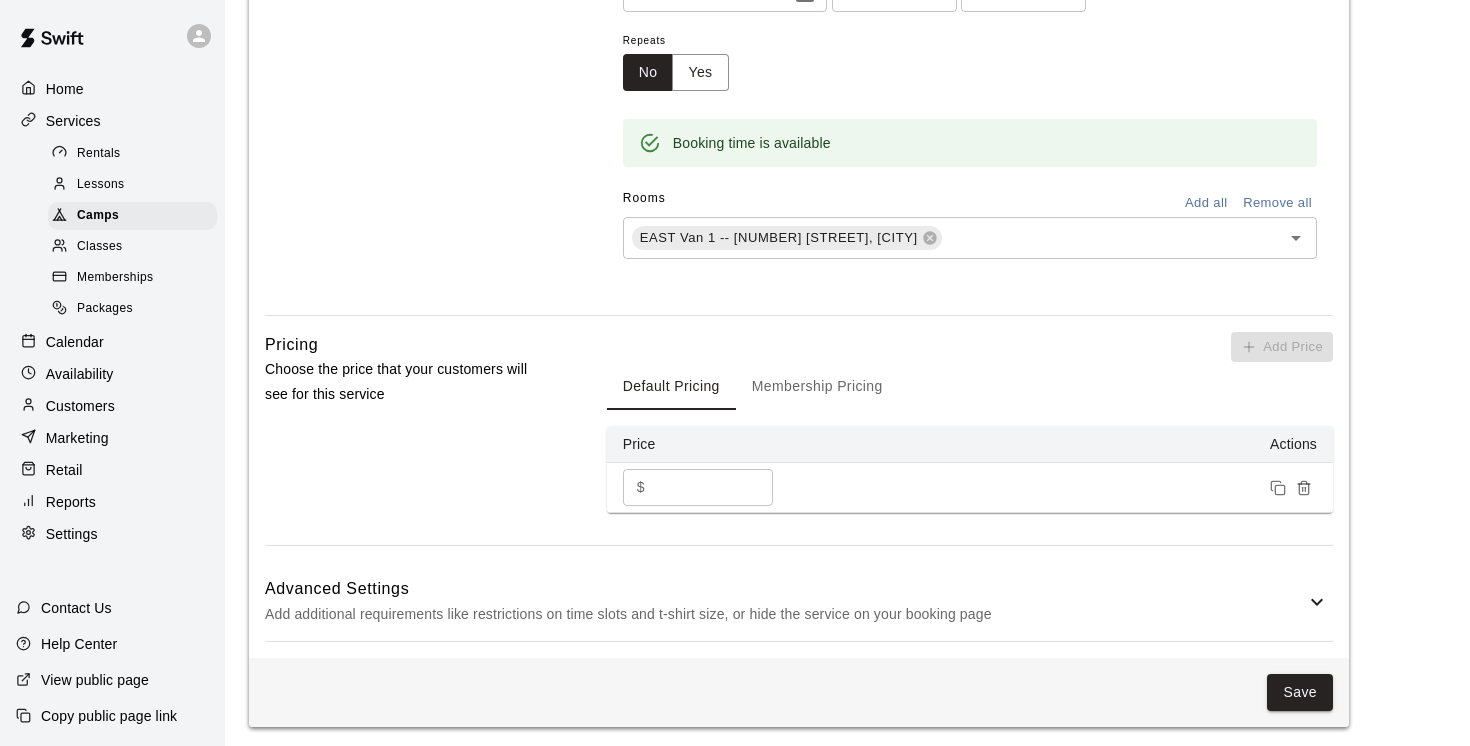 scroll, scrollTop: 1144, scrollLeft: 0, axis: vertical 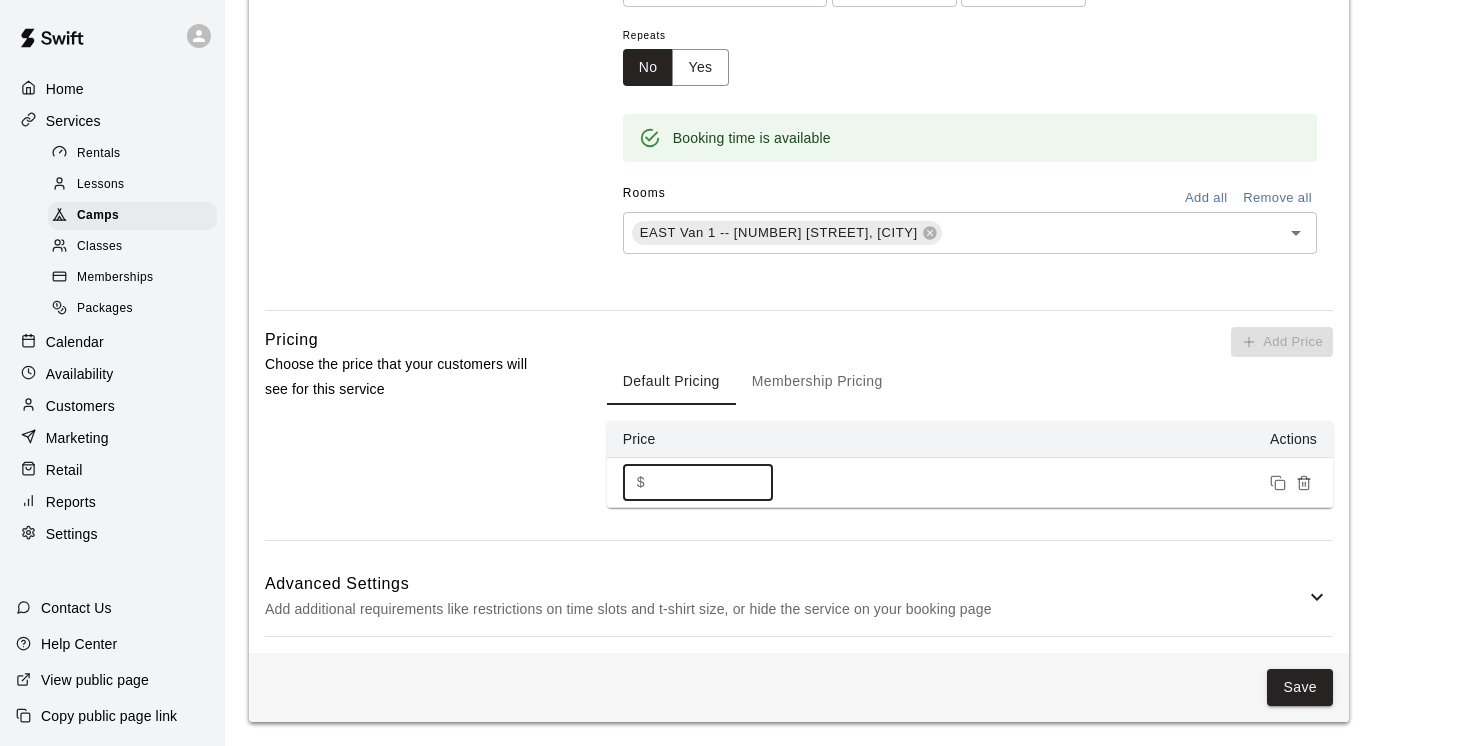 drag, startPoint x: 699, startPoint y: 485, endPoint x: 555, endPoint y: 485, distance: 144 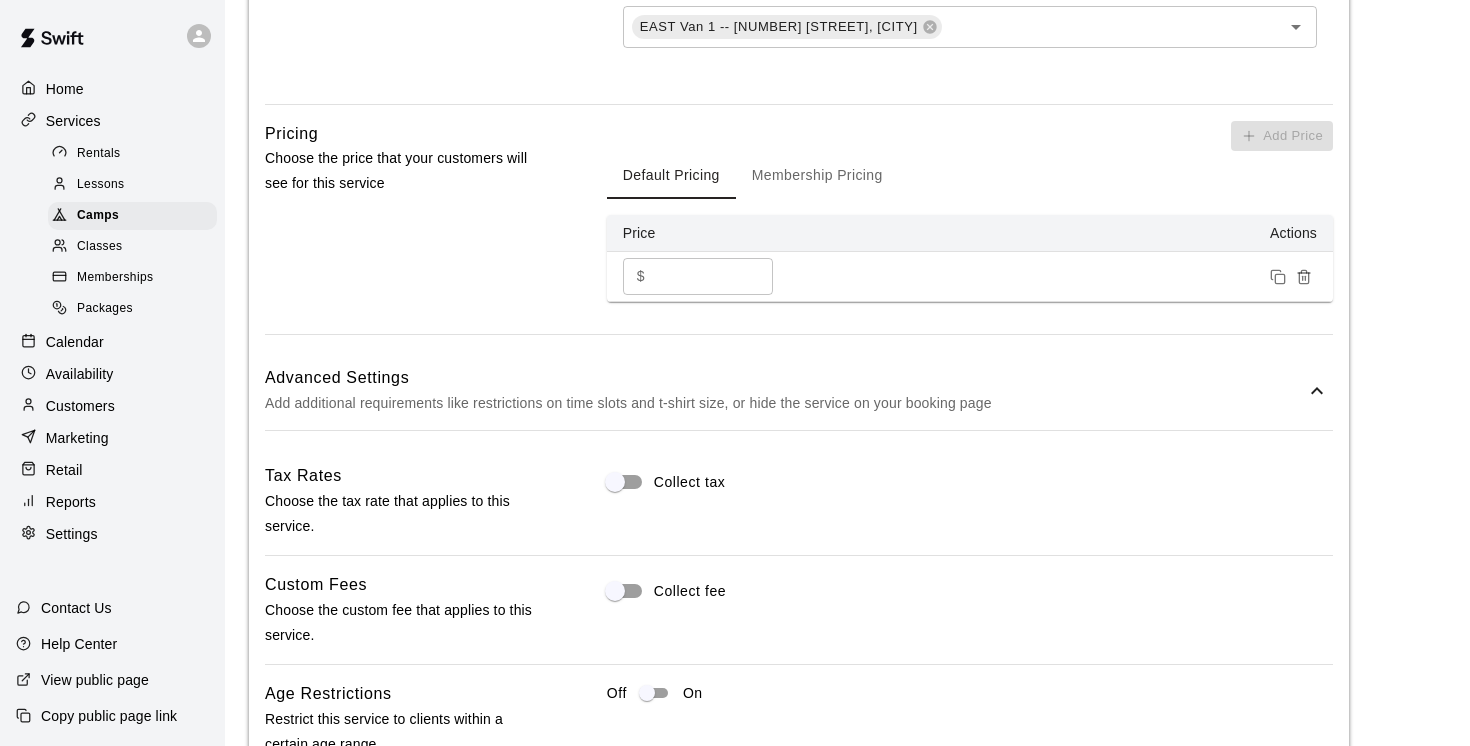 scroll, scrollTop: 1408, scrollLeft: 0, axis: vertical 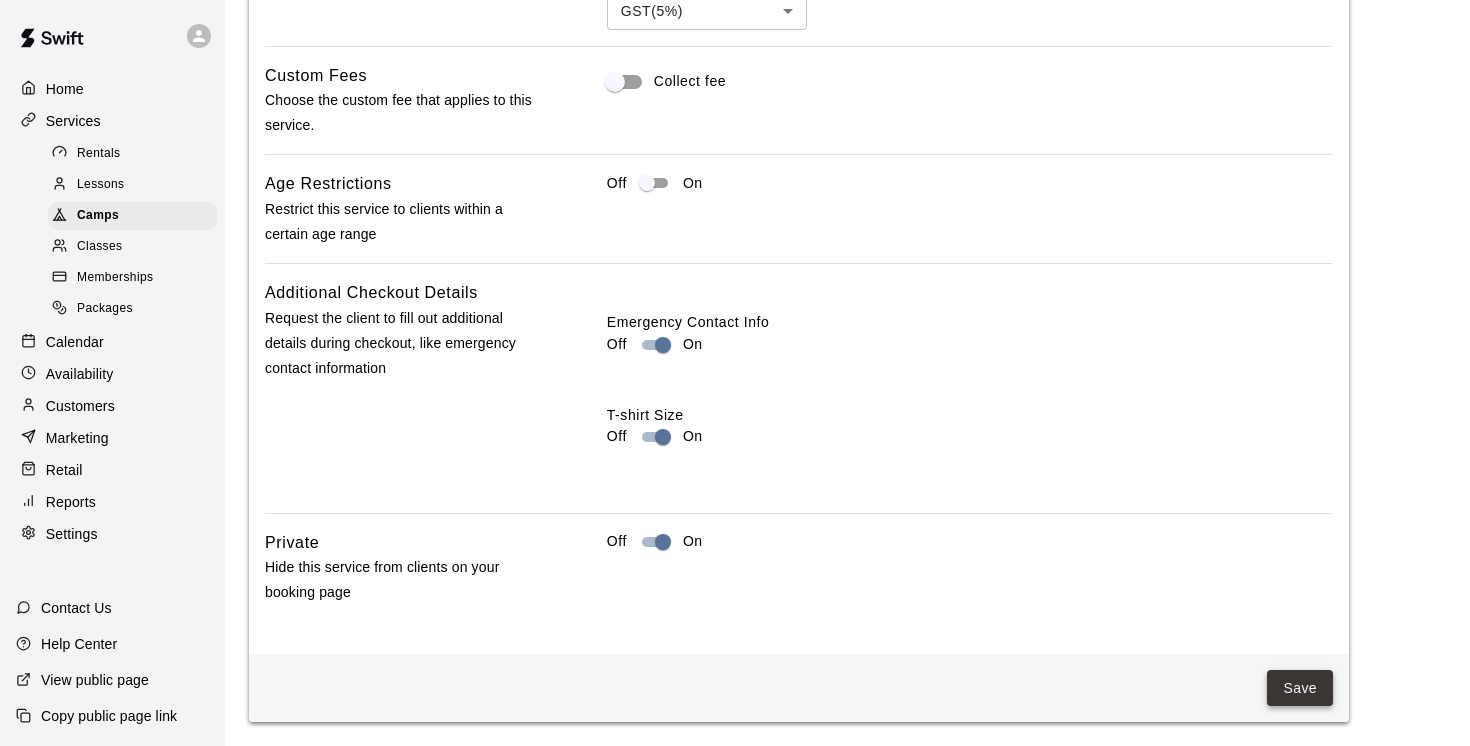 click on "Save" at bounding box center (1300, 688) 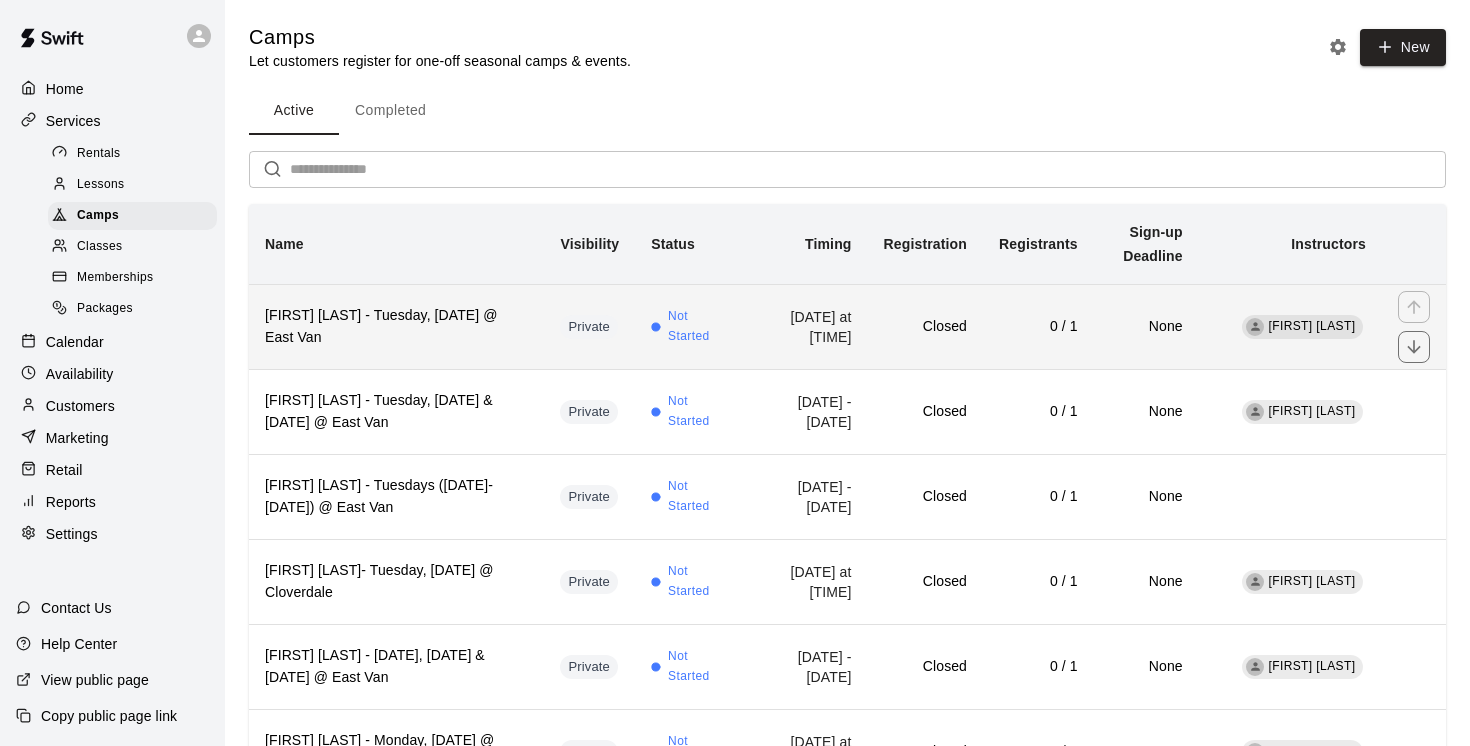 click on "[FIRST] [LAST] - Tuesday, [DATE] @ East Van" at bounding box center (396, 326) 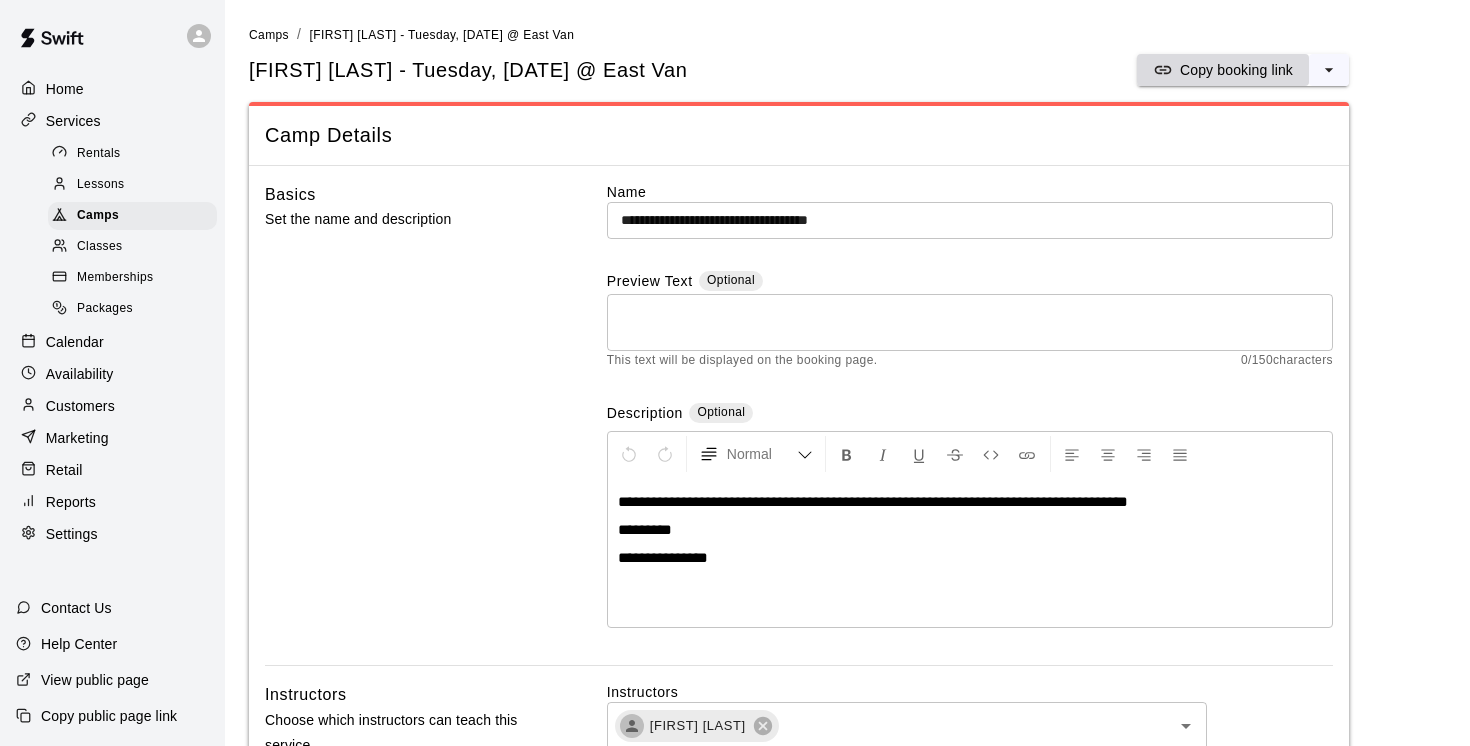 click on "Copy booking link" at bounding box center [1236, 70] 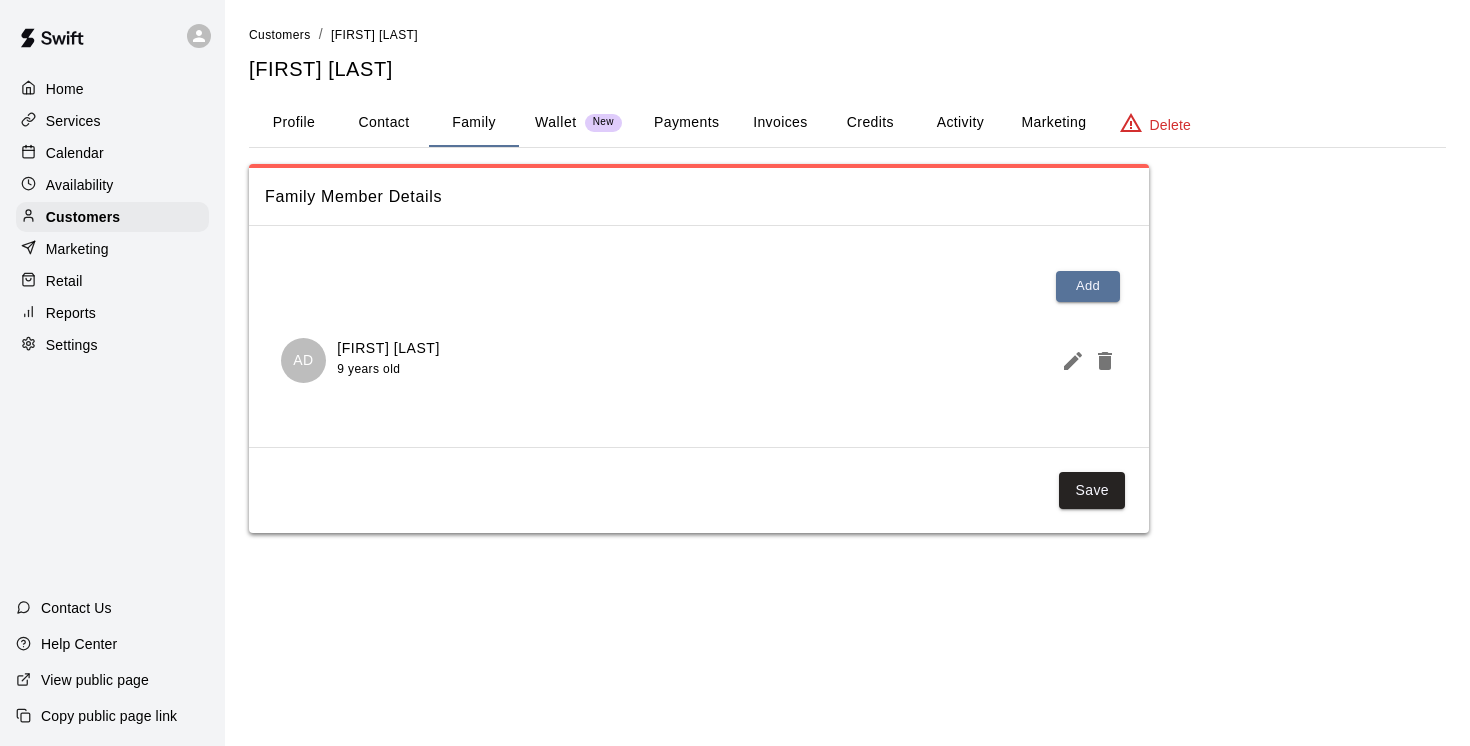 scroll, scrollTop: 0, scrollLeft: 0, axis: both 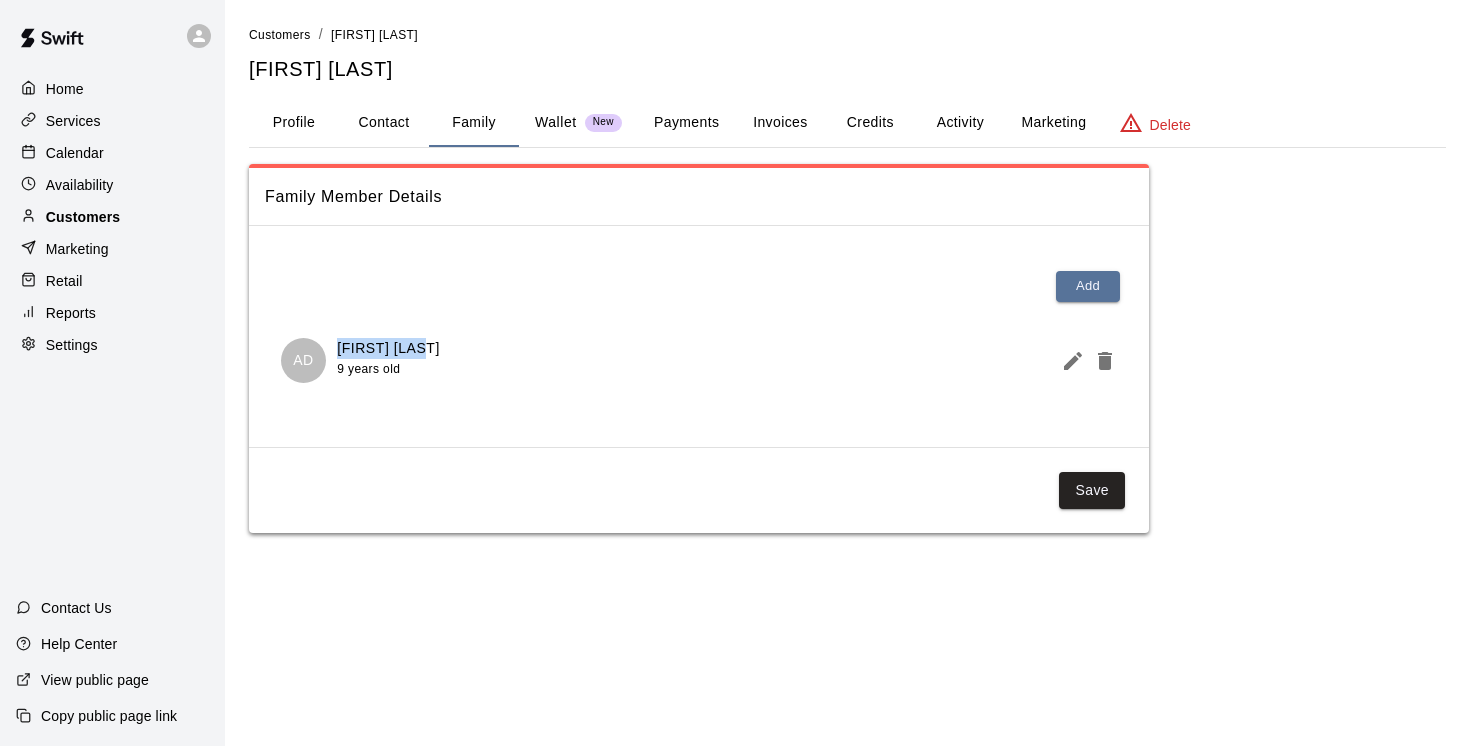 click on "Customers" at bounding box center (83, 217) 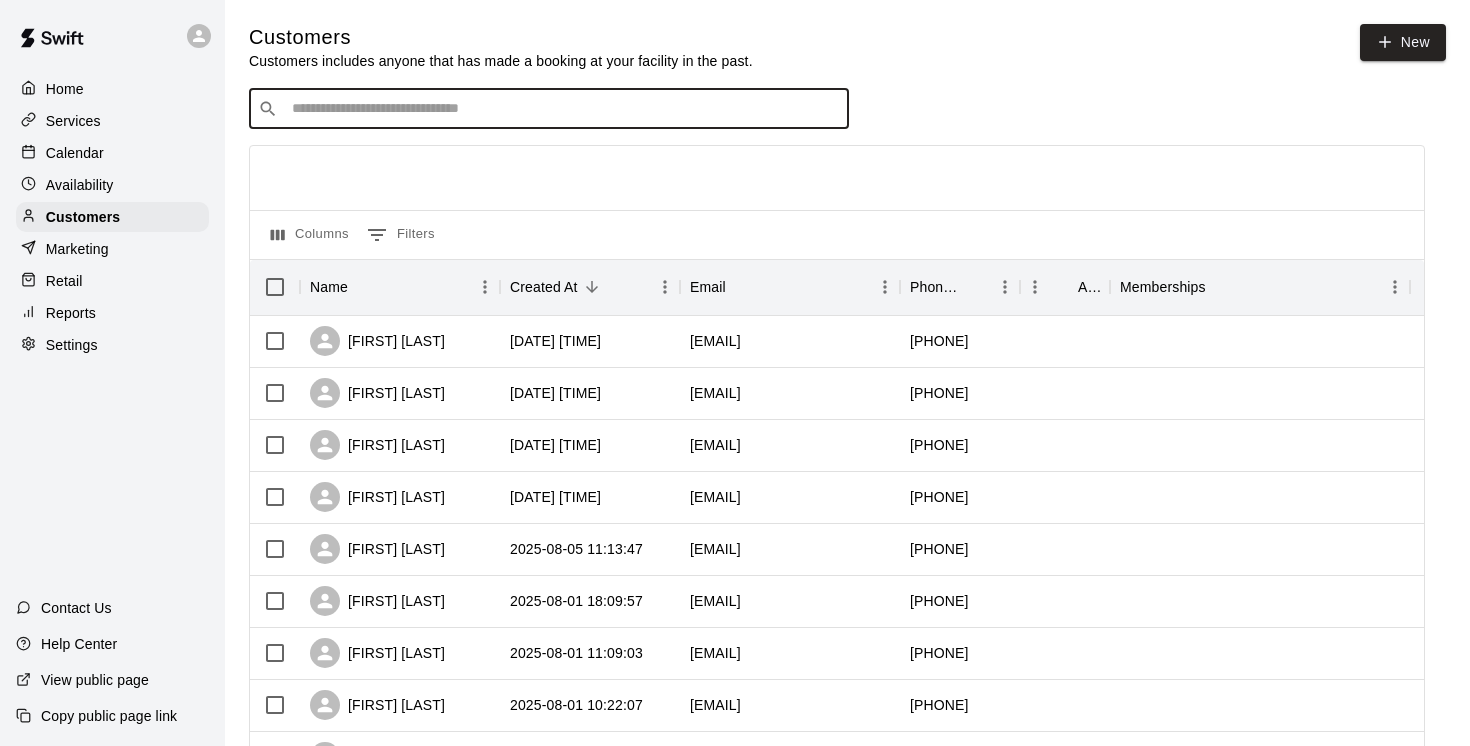 click at bounding box center (563, 109) 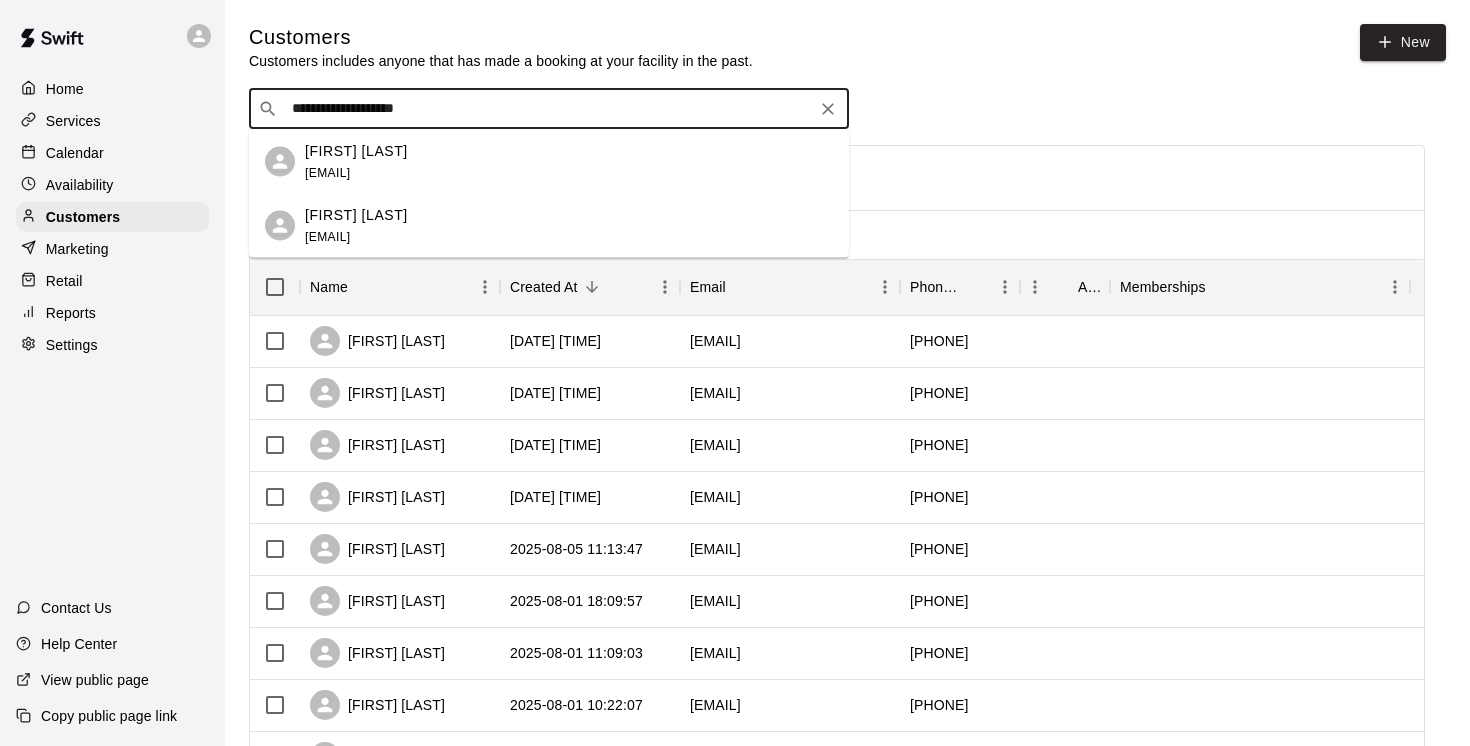 click on "[FIRST] [LAST]" at bounding box center [356, 150] 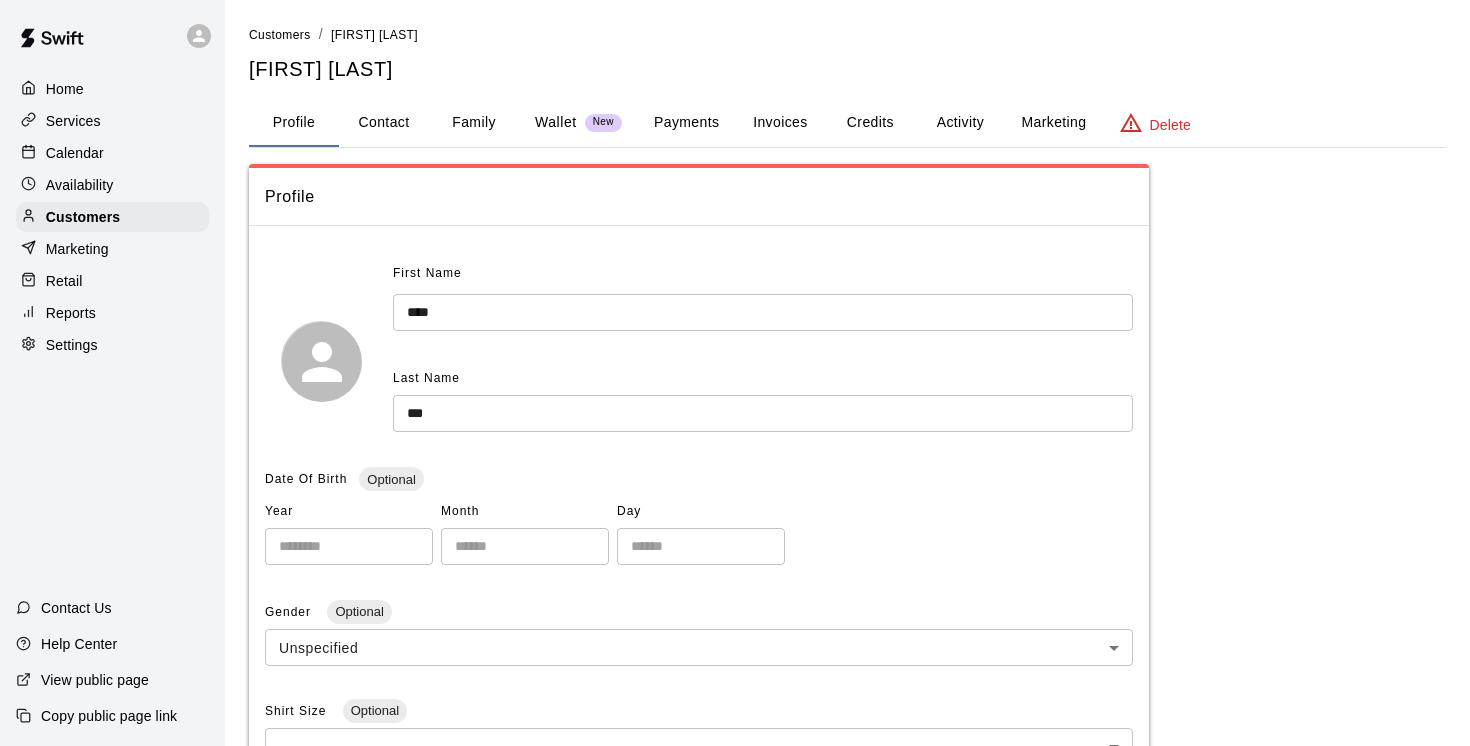 click on "Family" at bounding box center (474, 123) 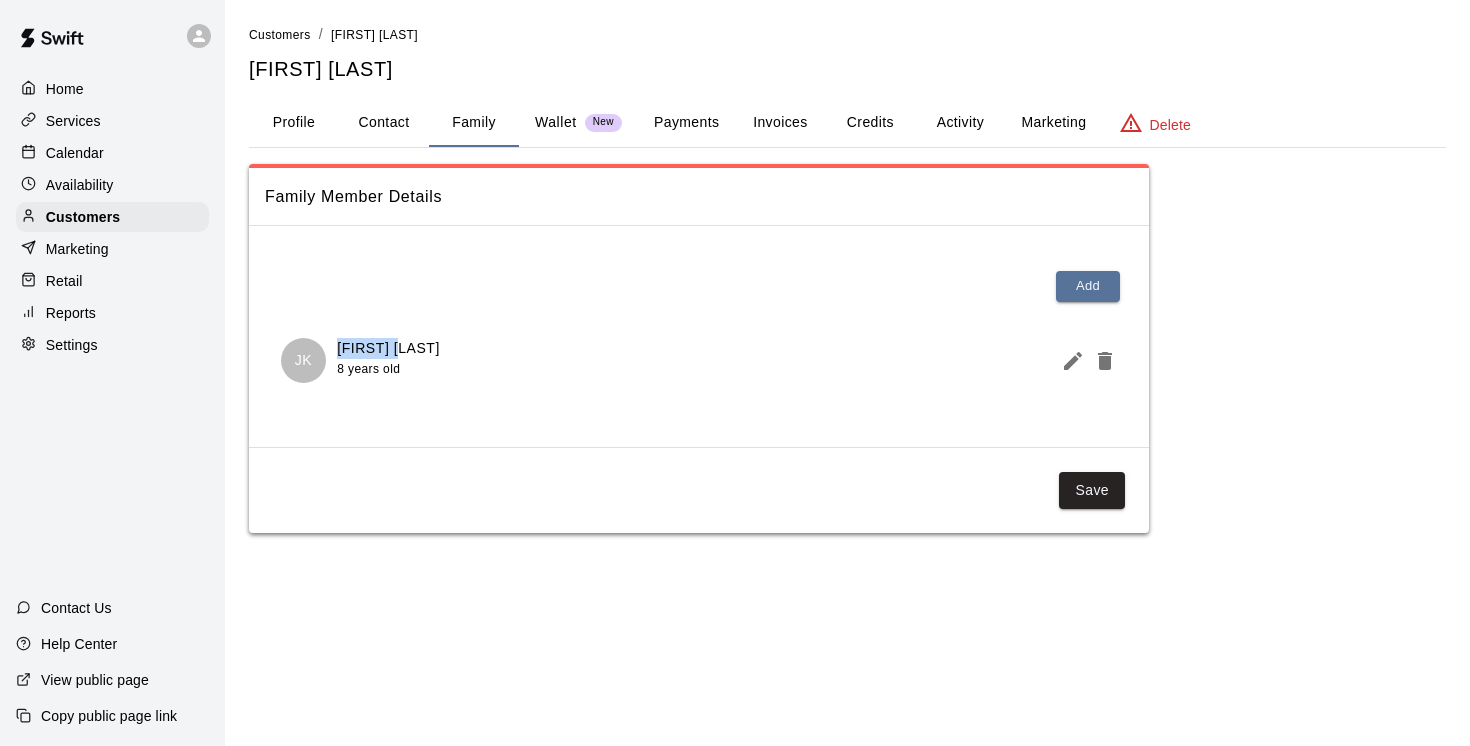drag, startPoint x: 405, startPoint y: 350, endPoint x: 334, endPoint y: 350, distance: 71 